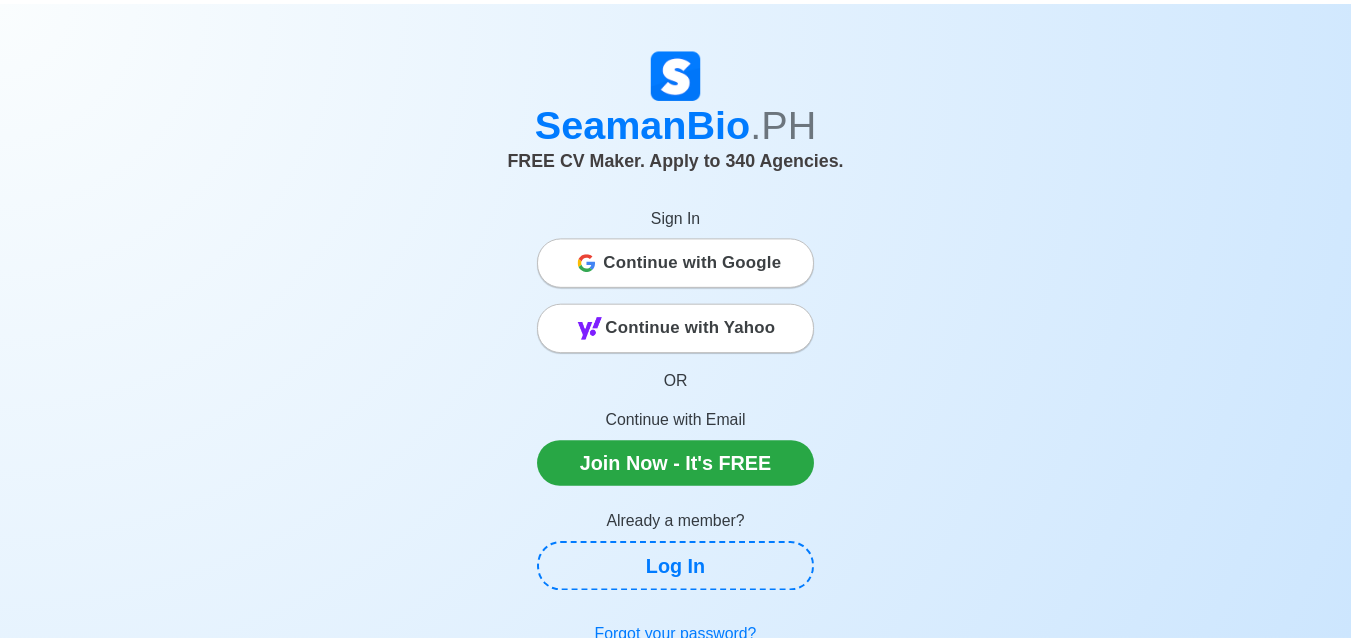 scroll, scrollTop: 0, scrollLeft: 0, axis: both 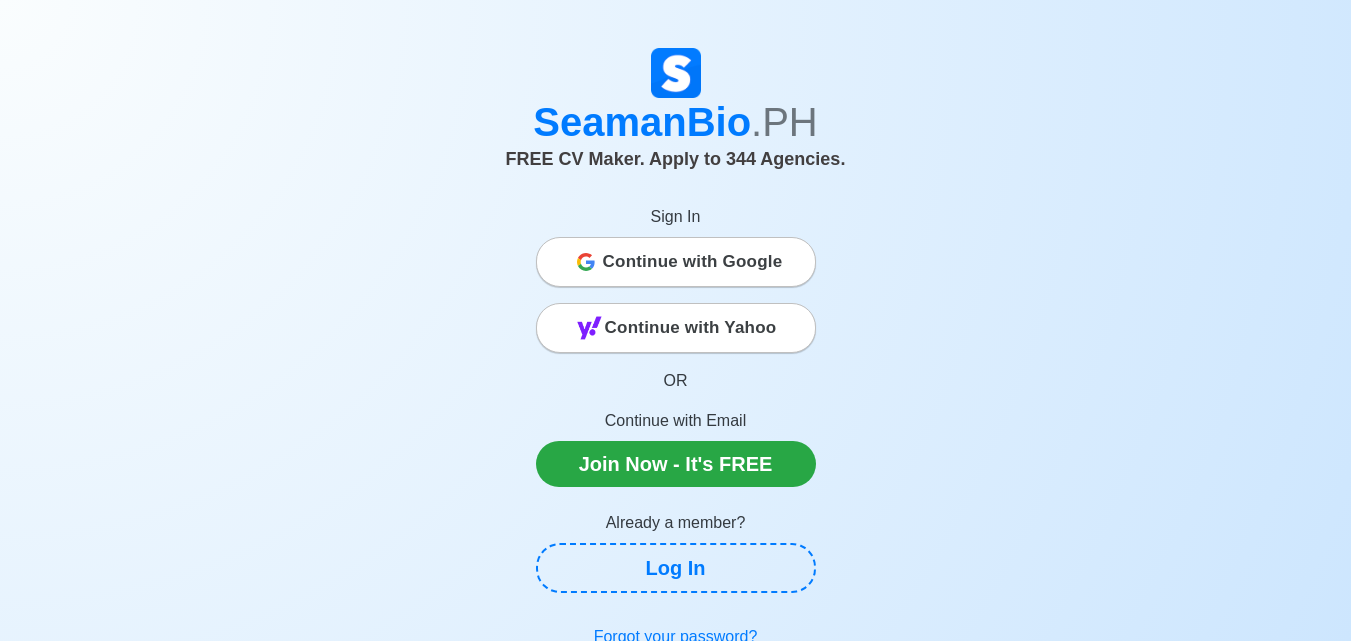 click on "Continue with Google" at bounding box center (693, 262) 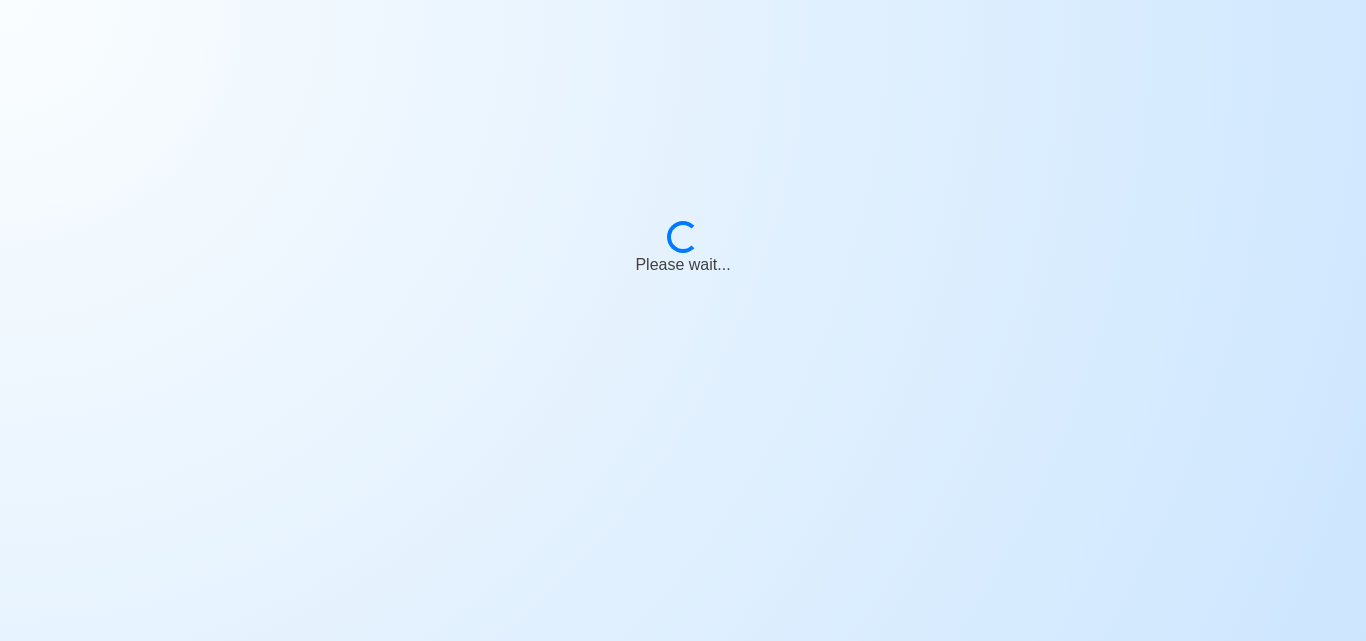 scroll, scrollTop: 0, scrollLeft: 0, axis: both 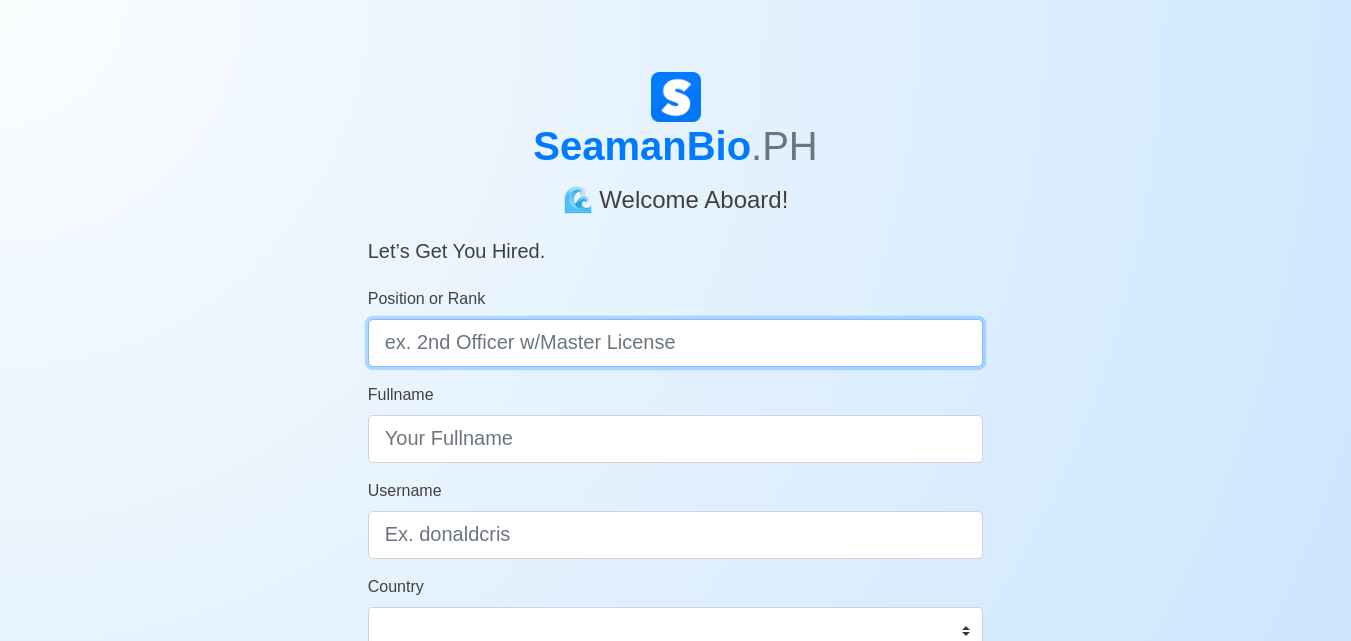 click on "Position or Rank" at bounding box center (676, 343) 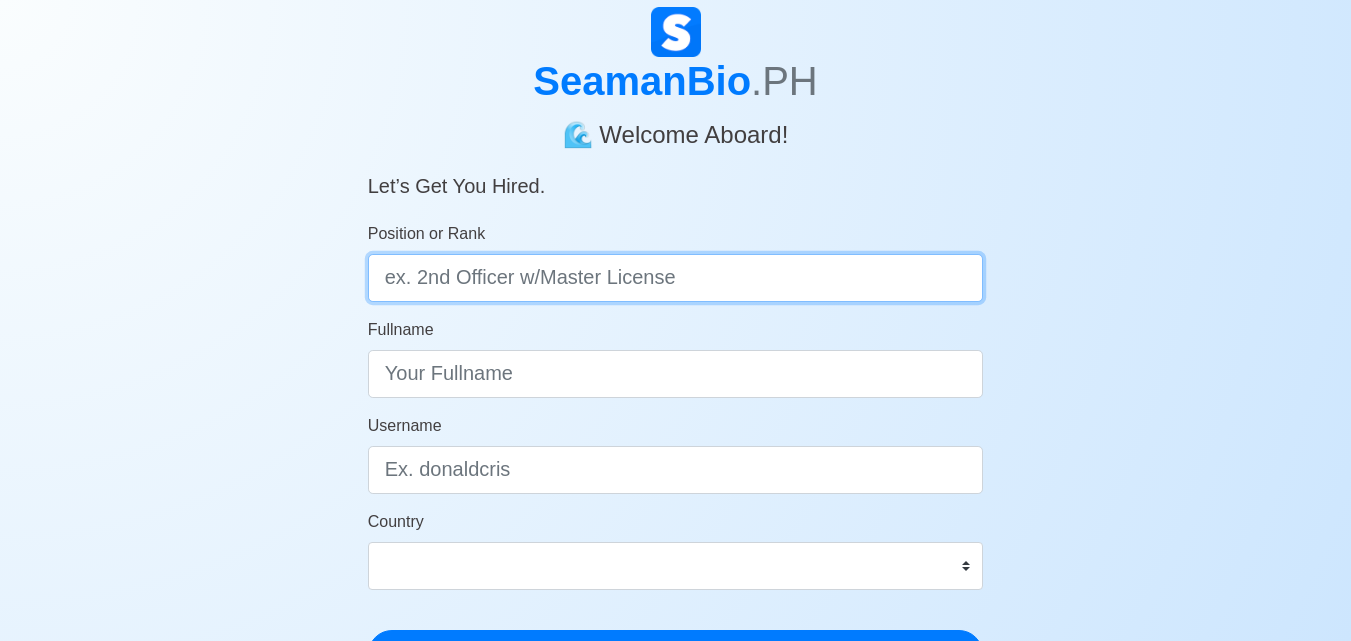 scroll, scrollTop: 100, scrollLeft: 0, axis: vertical 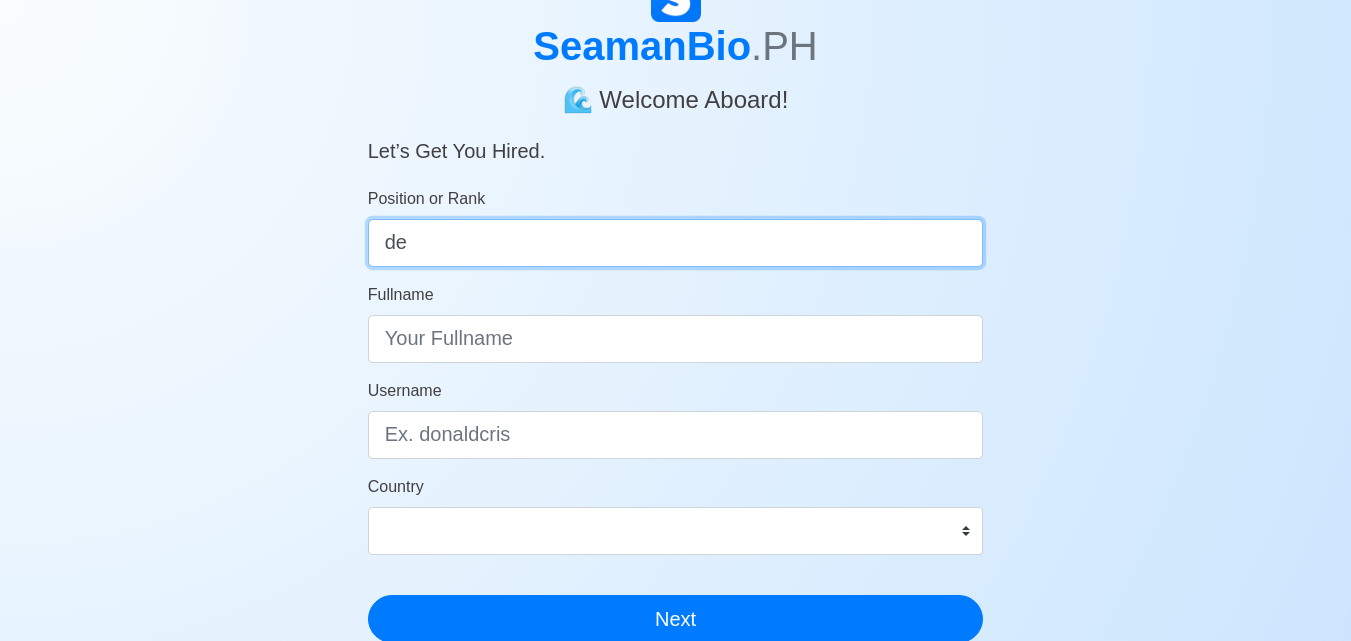 type on "d" 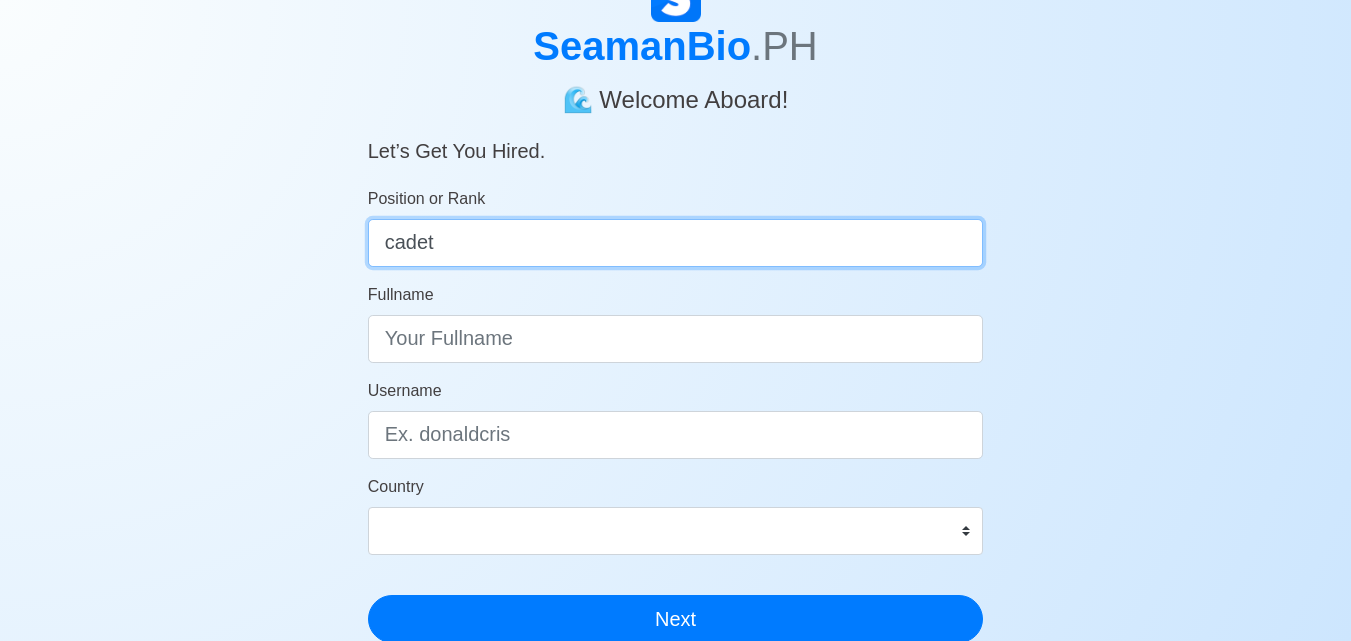 type on "cadet" 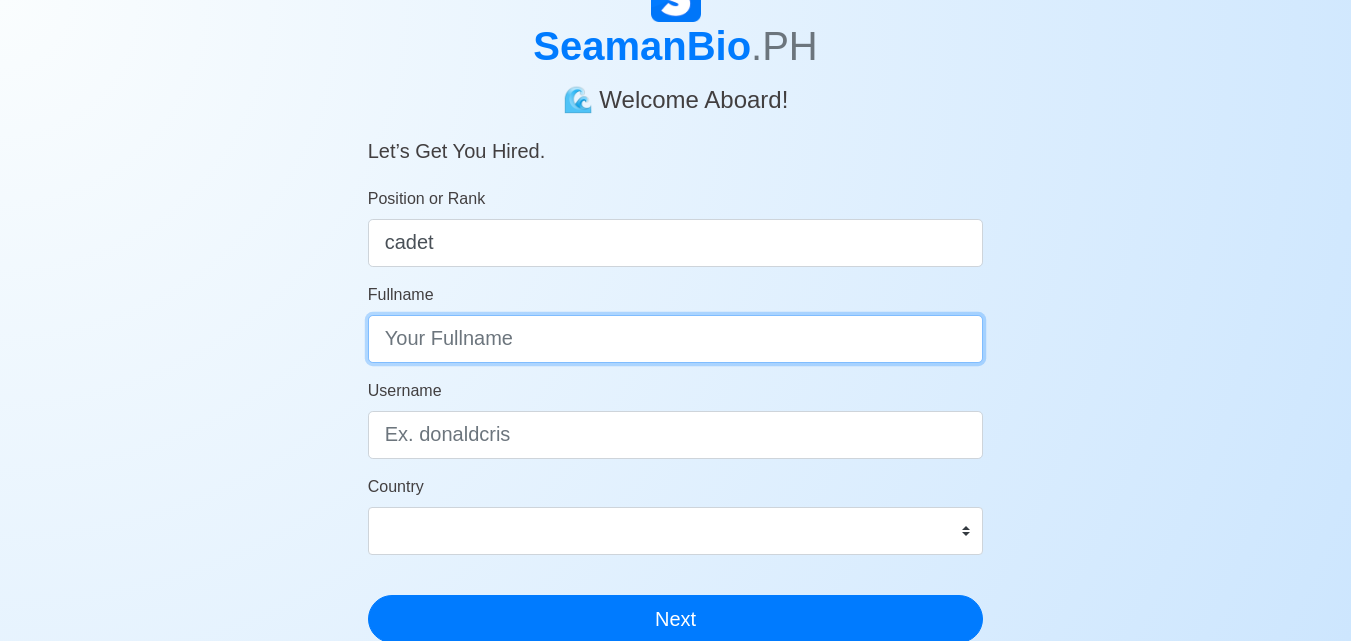click on "Fullname" at bounding box center (676, 339) 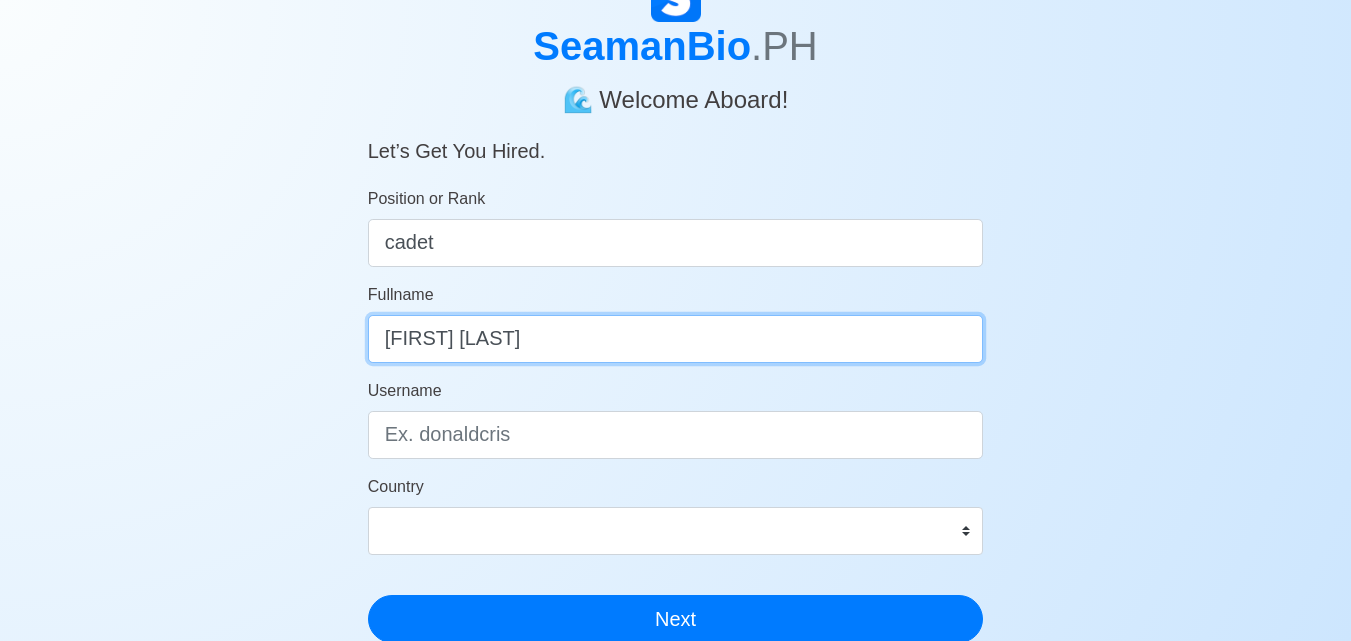 type on "[FIRST] [LAST]" 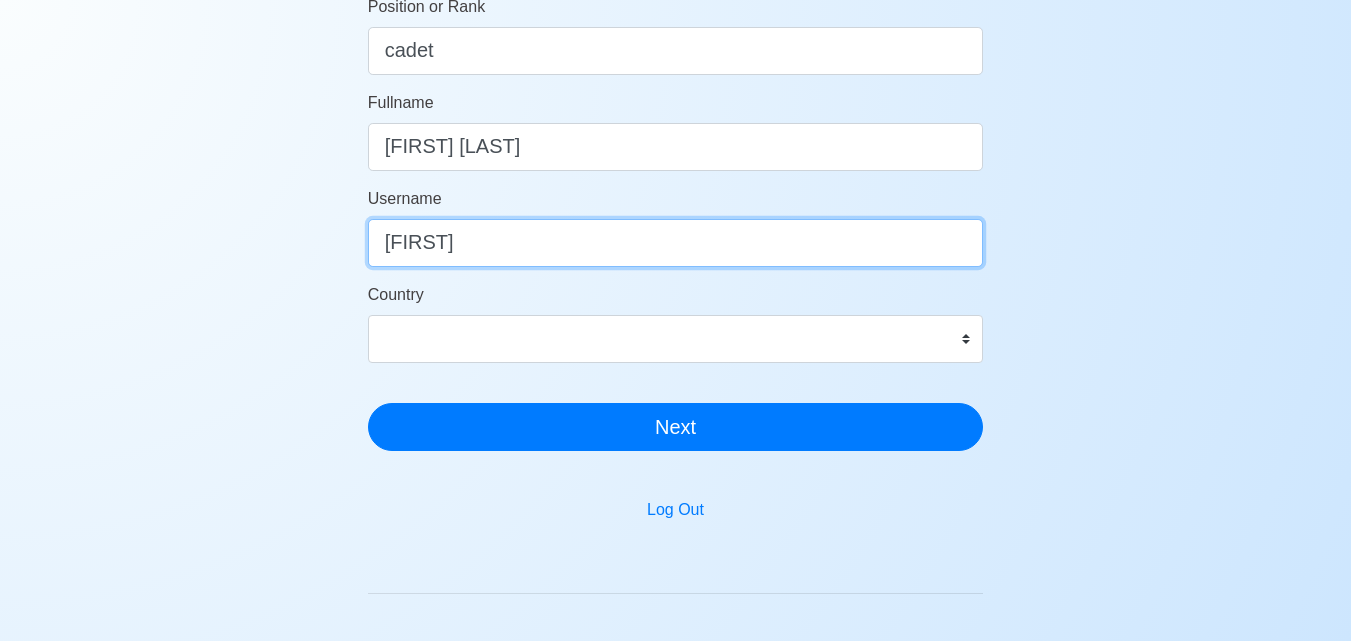 scroll, scrollTop: 300, scrollLeft: 0, axis: vertical 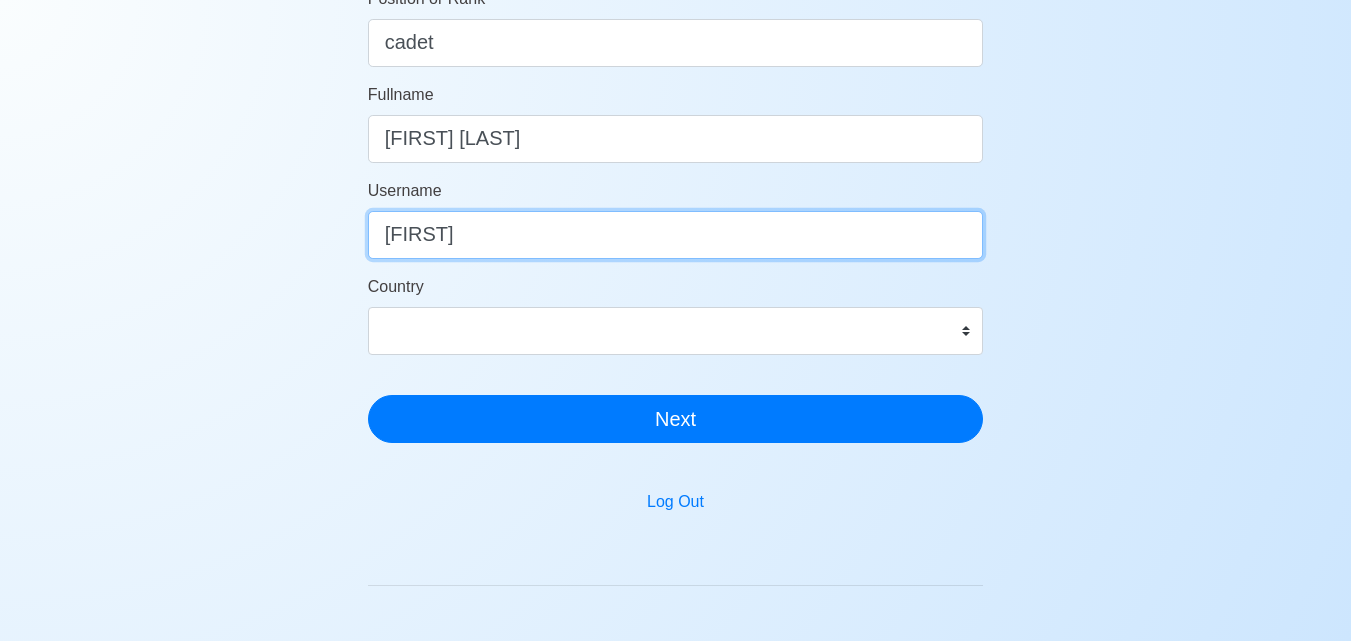 type on "[FIRST]" 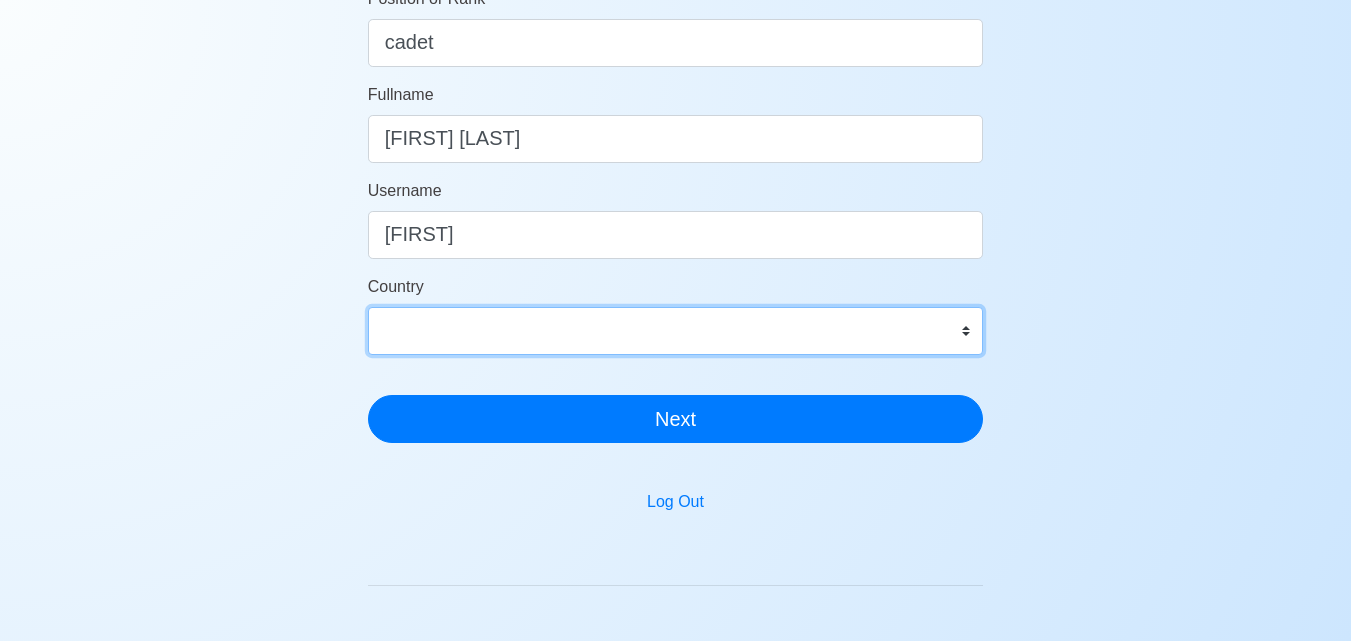 click on "Afghanistan Åland Islands Albania Algeria American Samoa Andorra Angola Anguilla Antarctica Antigua and Barbuda Argentina Armenia Aruba Australia Austria Azerbaijan Bahamas Bahrain Bangladesh Barbados Belarus Belgium Belize Benin Bermuda Bhutan Bolivia, Plurinational State of Bonaire, Sint Eustatius and Saba Bosnia and Herzegovina Botswana Bouvet Island Brazil British Indian Ocean Territory Brunei Darussalam Bulgaria Burkina Faso Burundi Cabo Verde Cambodia Cameroon Canada Cayman Islands Central African Republic Chad Chile China Christmas Island Cocos (Keeling) Islands Colombia Comoros Congo Congo, Democratic Republic of the Cook Islands Costa Rica Croatia Cuba Curaçao Cyprus Czechia Côte d'Ivoire Denmark Djibouti Dominica Dominican Republic Ecuador Egypt El Salvador Equatorial Guinea Eritrea Estonia Eswatini Ethiopia Falkland Islands (Malvinas) Faroe Islands Fiji Finland France French Guiana French Polynesia French Southern Territories Gabon Gambia Georgia Germany Ghana Gibraltar Greece Greenland Grenada" at bounding box center [676, 331] 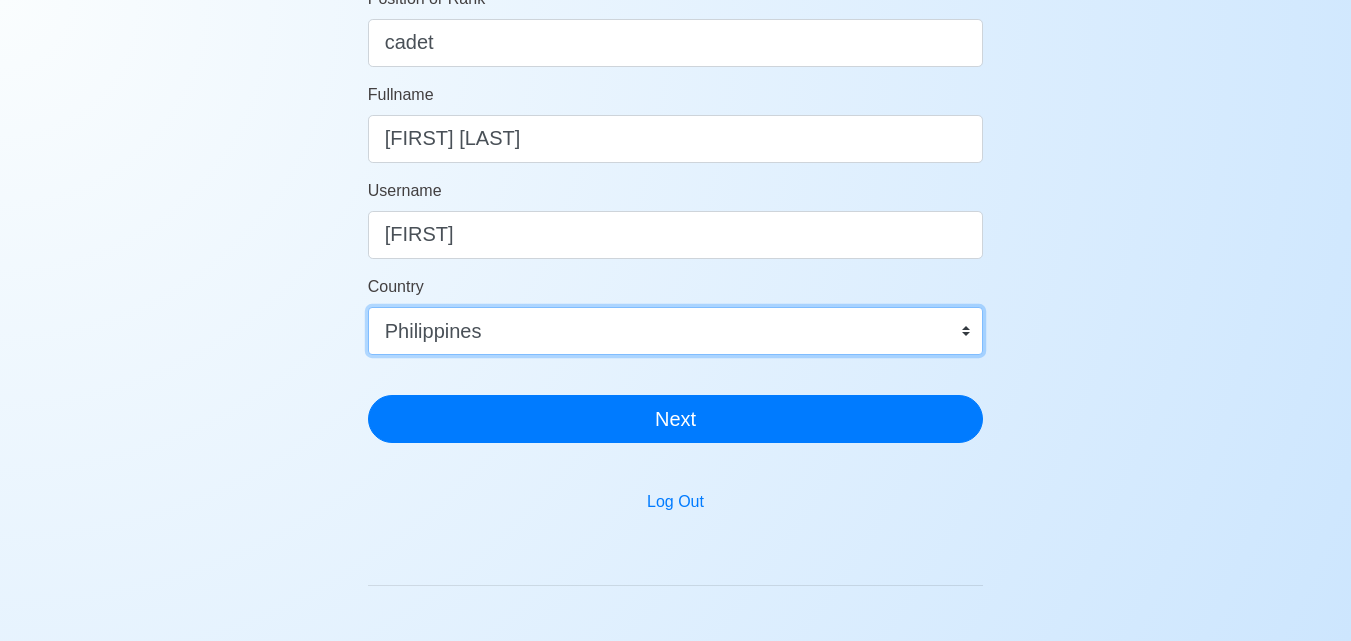 click on "Afghanistan Åland Islands Albania Algeria American Samoa Andorra Angola Anguilla Antarctica Antigua and Barbuda Argentina Armenia Aruba Australia Austria Azerbaijan Bahamas Bahrain Bangladesh Barbados Belarus Belgium Belize Benin Bermuda Bhutan Bolivia, Plurinational State of Bonaire, Sint Eustatius and Saba Bosnia and Herzegovina Botswana Bouvet Island Brazil British Indian Ocean Territory Brunei Darussalam Bulgaria Burkina Faso Burundi Cabo Verde Cambodia Cameroon Canada Cayman Islands Central African Republic Chad Chile China Christmas Island Cocos (Keeling) Islands Colombia Comoros Congo Congo, Democratic Republic of the Cook Islands Costa Rica Croatia Cuba Curaçao Cyprus Czechia Côte d'Ivoire Denmark Djibouti Dominica Dominican Republic Ecuador Egypt El Salvador Equatorial Guinea Eritrea Estonia Eswatini Ethiopia Falkland Islands (Malvinas) Faroe Islands Fiji Finland France French Guiana French Polynesia French Southern Territories Gabon Gambia Georgia Germany Ghana Gibraltar Greece Greenland Grenada" at bounding box center (676, 331) 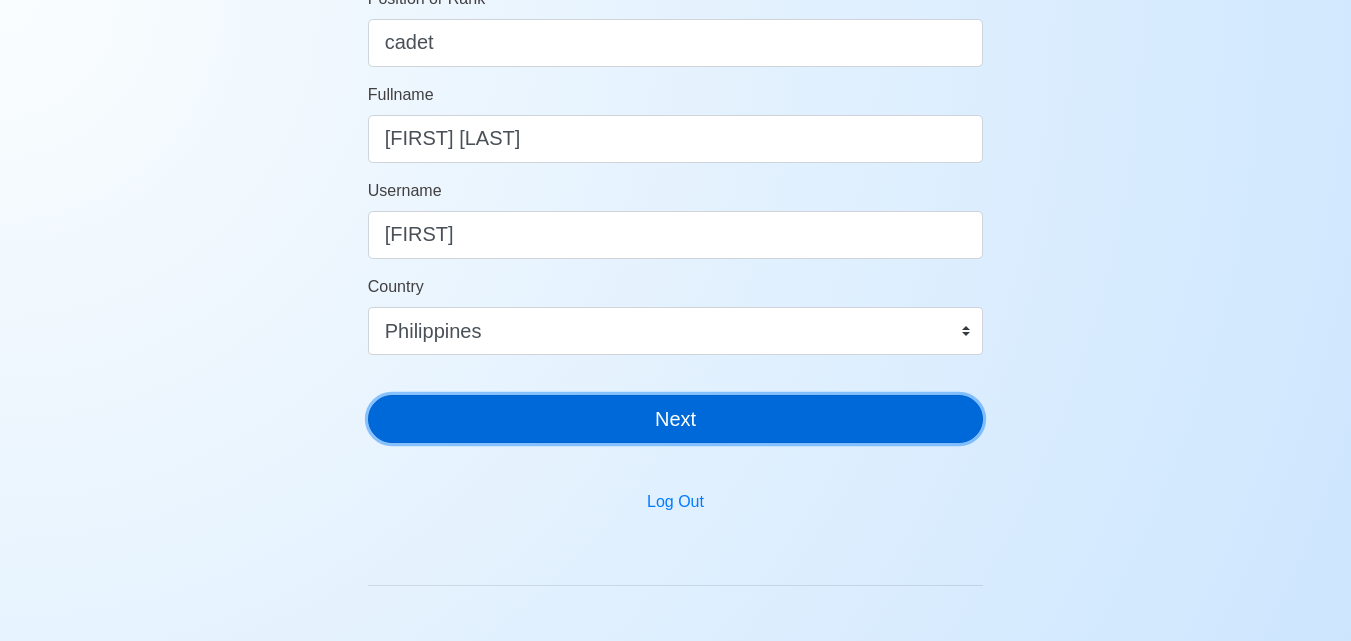 click on "Next" at bounding box center [676, 419] 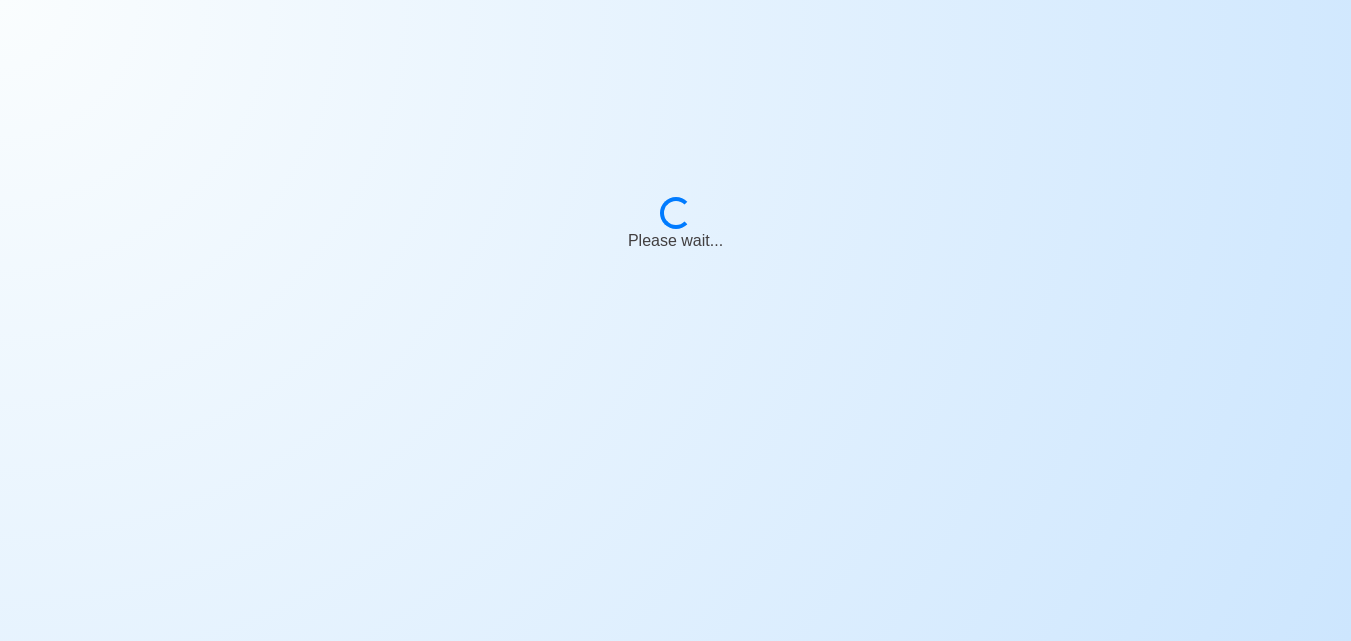 scroll, scrollTop: 24, scrollLeft: 0, axis: vertical 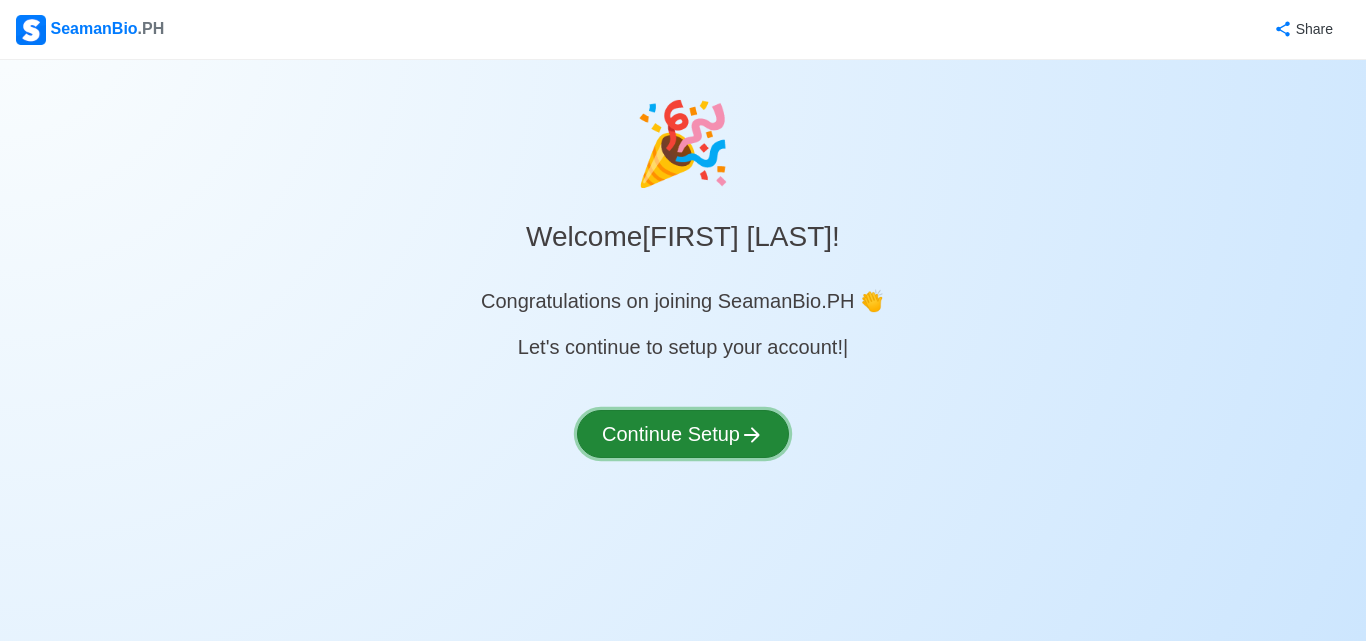 click on "Continue Setup" at bounding box center (683, 434) 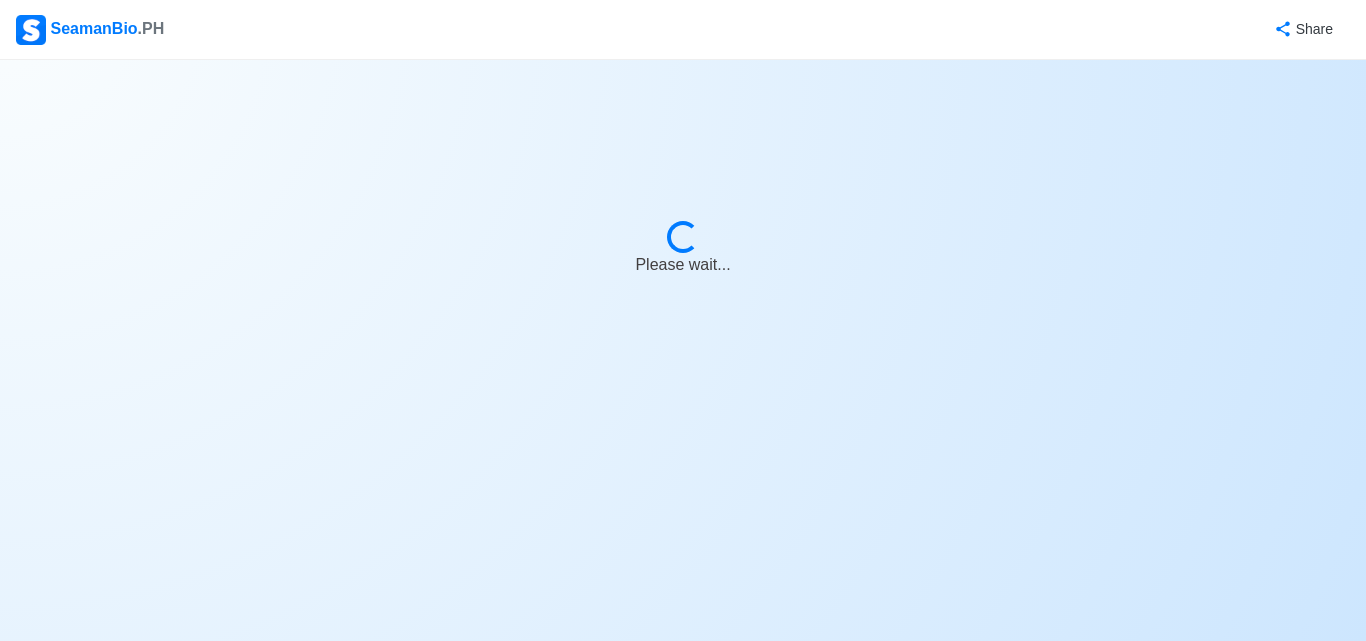 select on "Visible for Hiring" 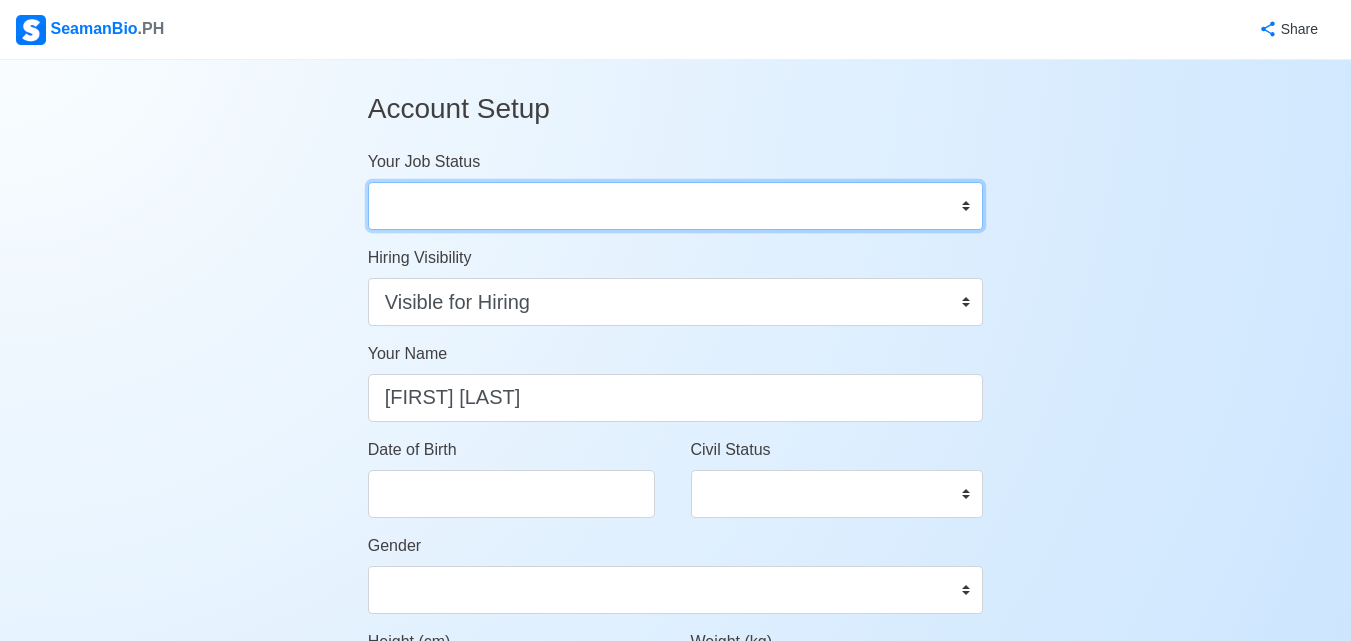 click on "Onboard Actively Looking for Job Not Looking for Job" at bounding box center [676, 206] 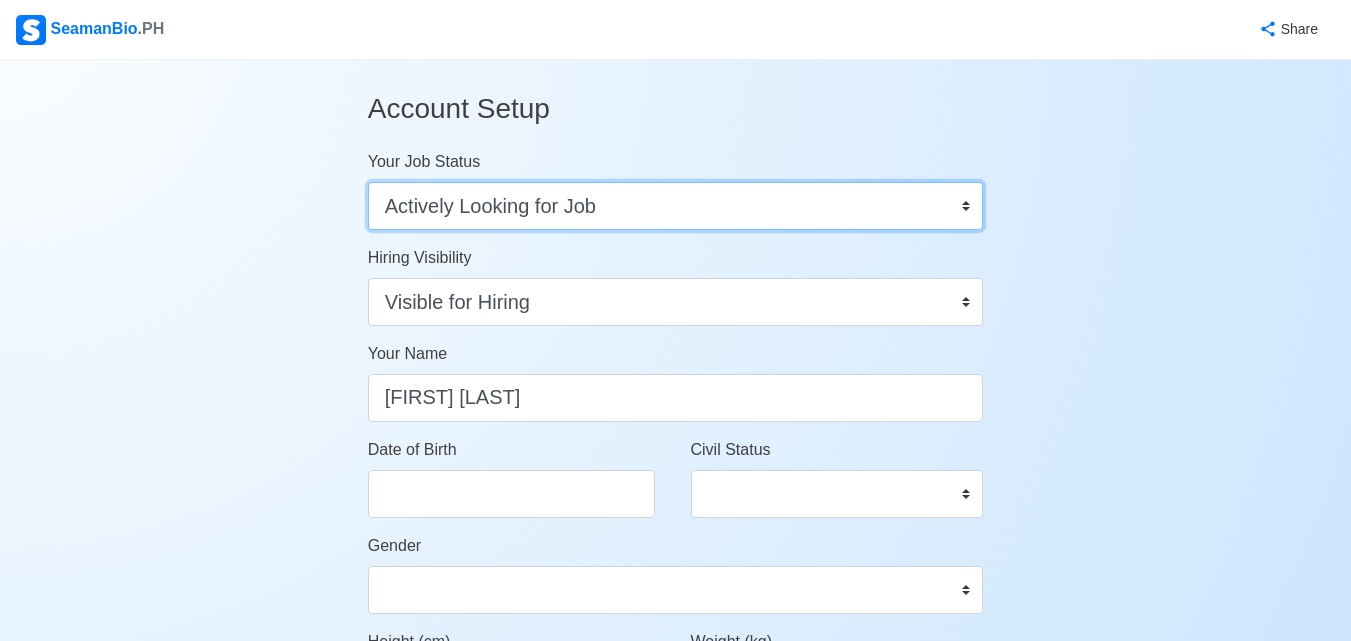 click on "Onboard Actively Looking for Job Not Looking for Job" at bounding box center (676, 206) 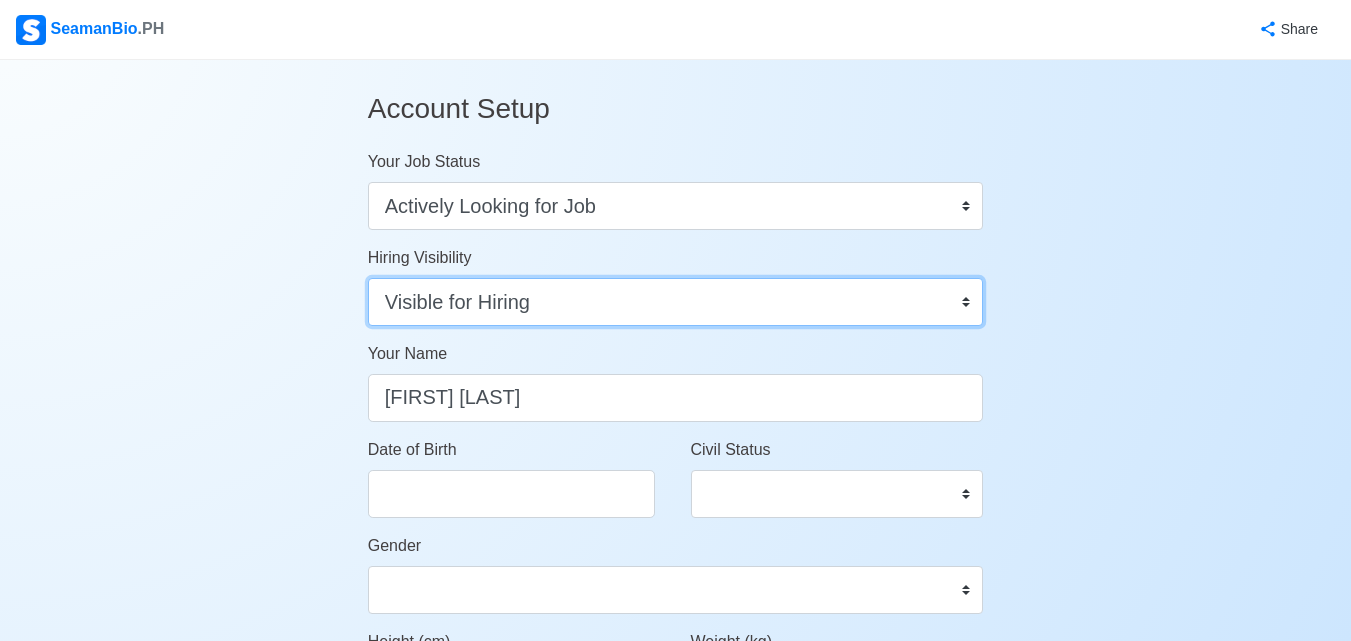 click on "Visible for Hiring Not Visible for Hiring" at bounding box center [676, 302] 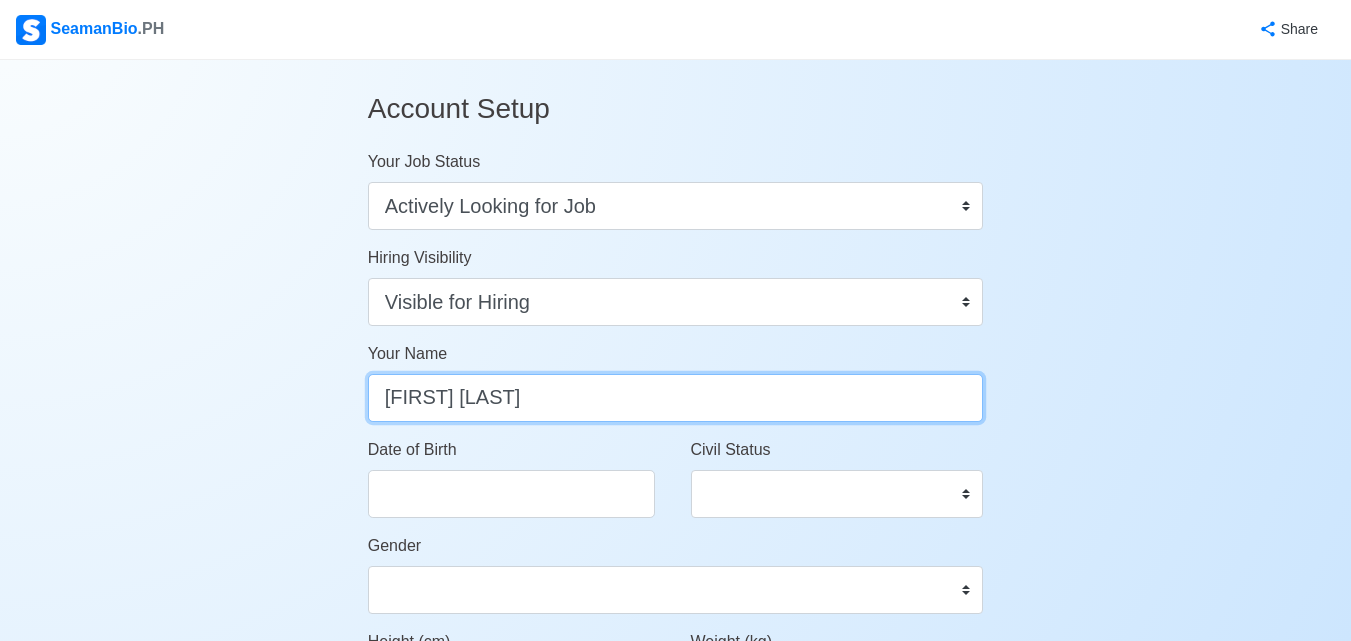 click on "[FIRST] [LAST]" at bounding box center (676, 398) 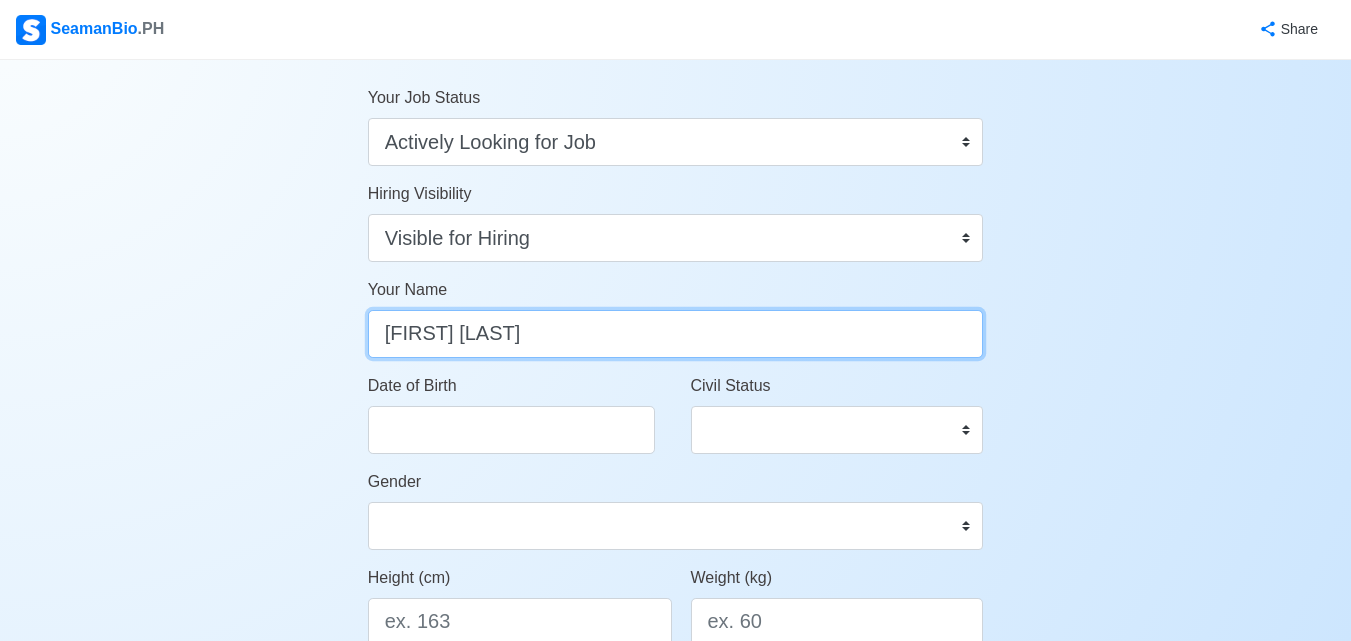 scroll, scrollTop: 100, scrollLeft: 0, axis: vertical 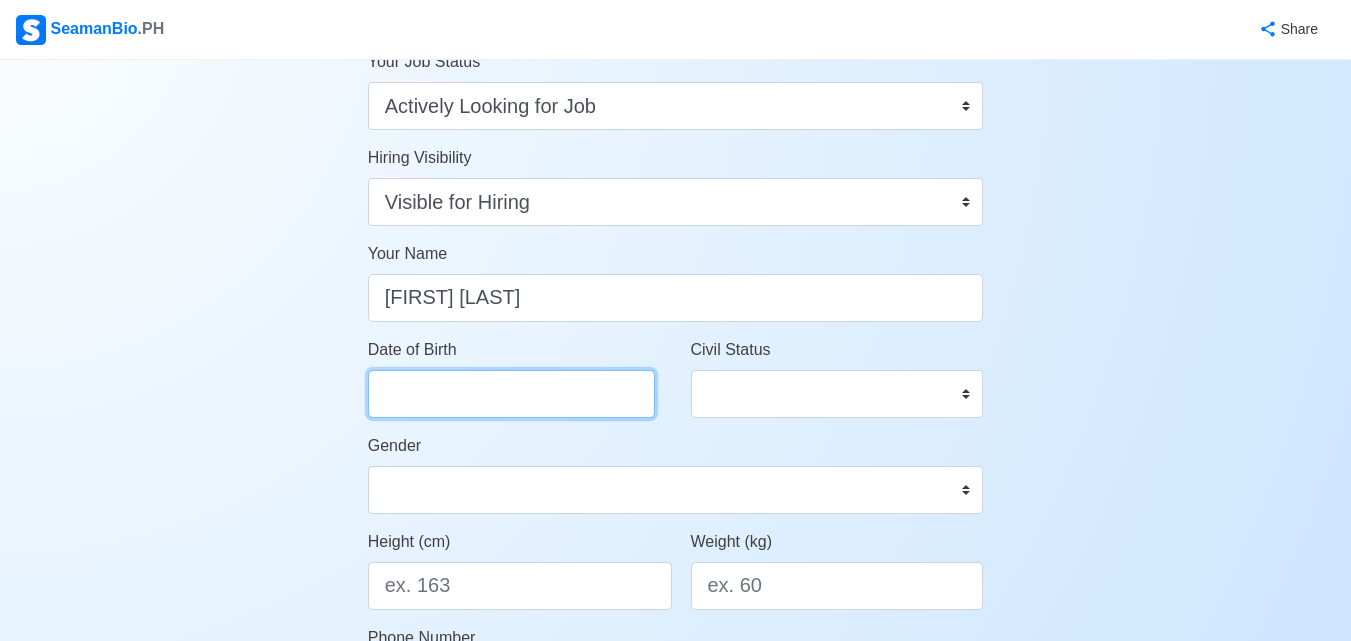 click on "Date of Birth" at bounding box center [511, 394] 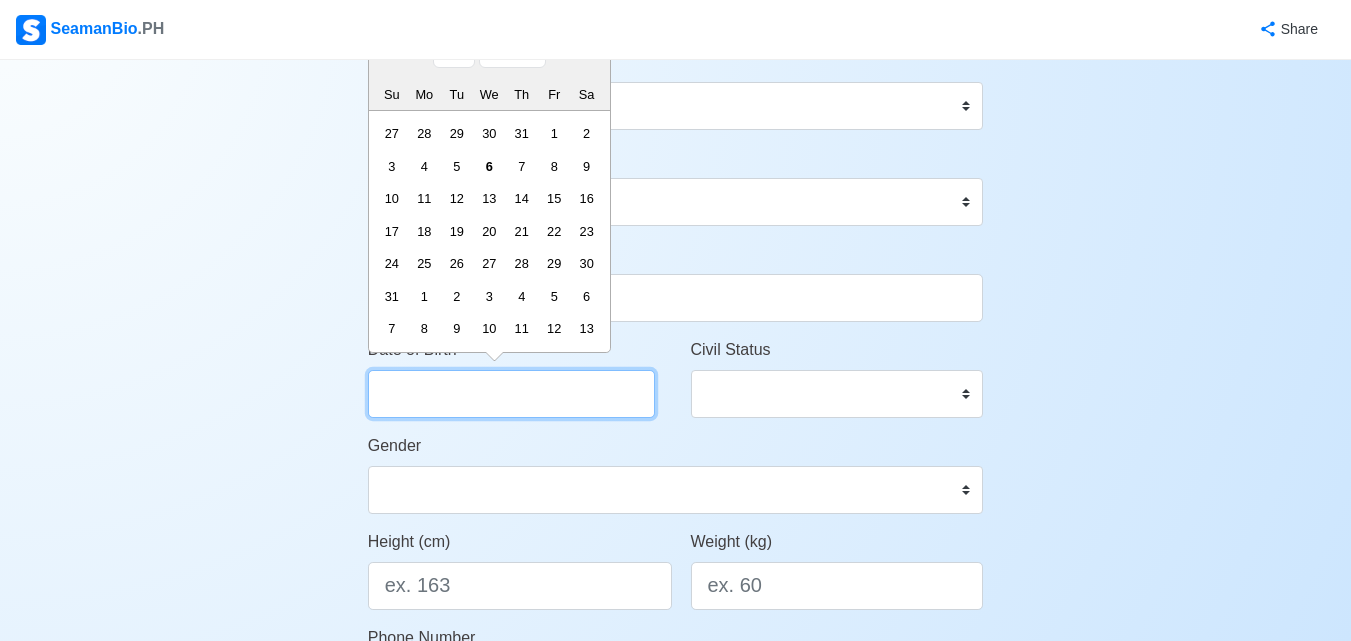 scroll, scrollTop: 0, scrollLeft: 0, axis: both 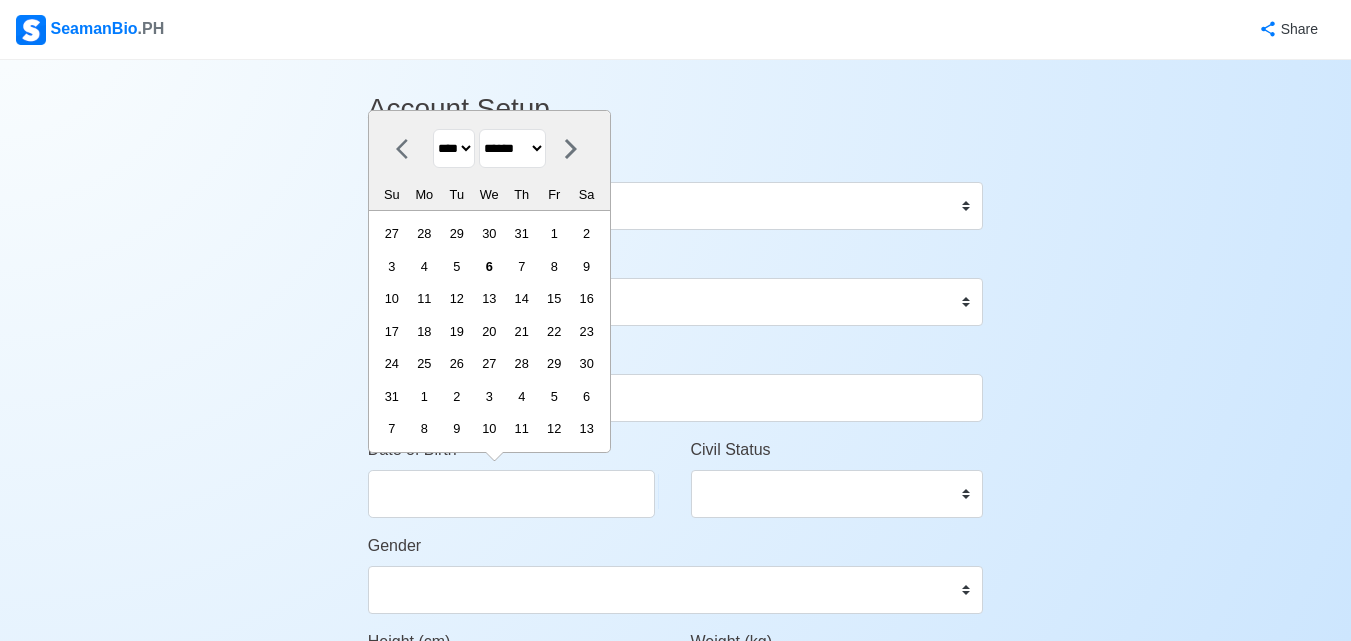 click on "**** **** **** **** **** **** **** **** **** **** **** **** **** **** **** **** **** **** **** **** **** **** **** **** **** **** **** **** **** **** **** **** **** **** **** **** **** **** **** **** **** **** **** **** **** **** **** **** **** **** **** **** **** **** **** **** **** **** **** **** **** **** **** **** **** **** **** **** **** **** **** **** **** **** **** **** **** **** **** **** **** **** **** **** **** **** **** **** **** **** **** **** **** **** **** **** **** **** **** **** **** **** **** **** **** ****" at bounding box center [454, 148] 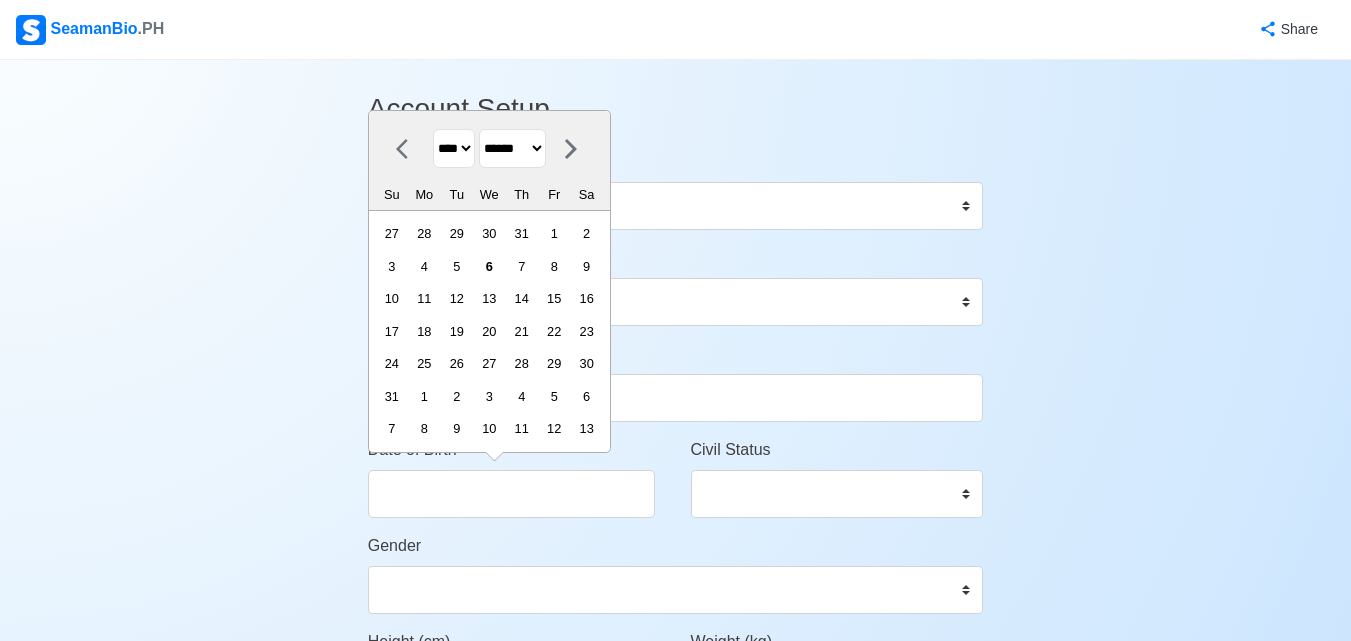 select on "****" 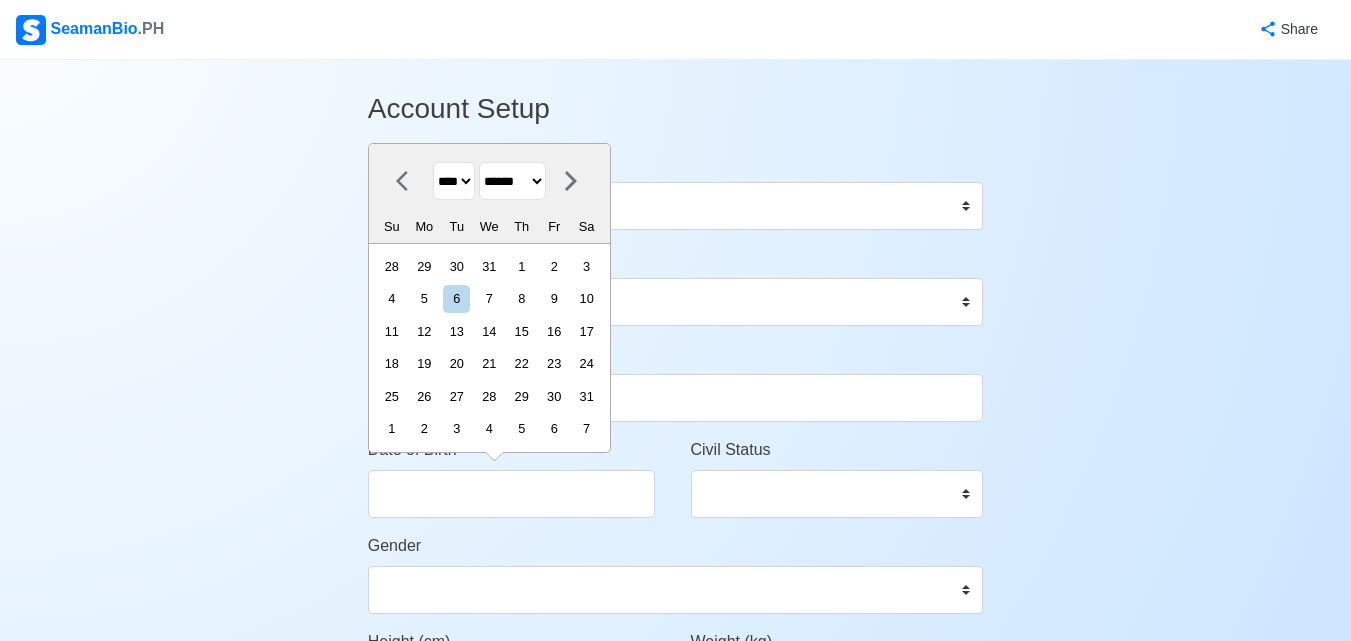 click on "******* ******** ***** ***** *** **** **** ****** ********* ******* ******** ********" at bounding box center [512, 181] 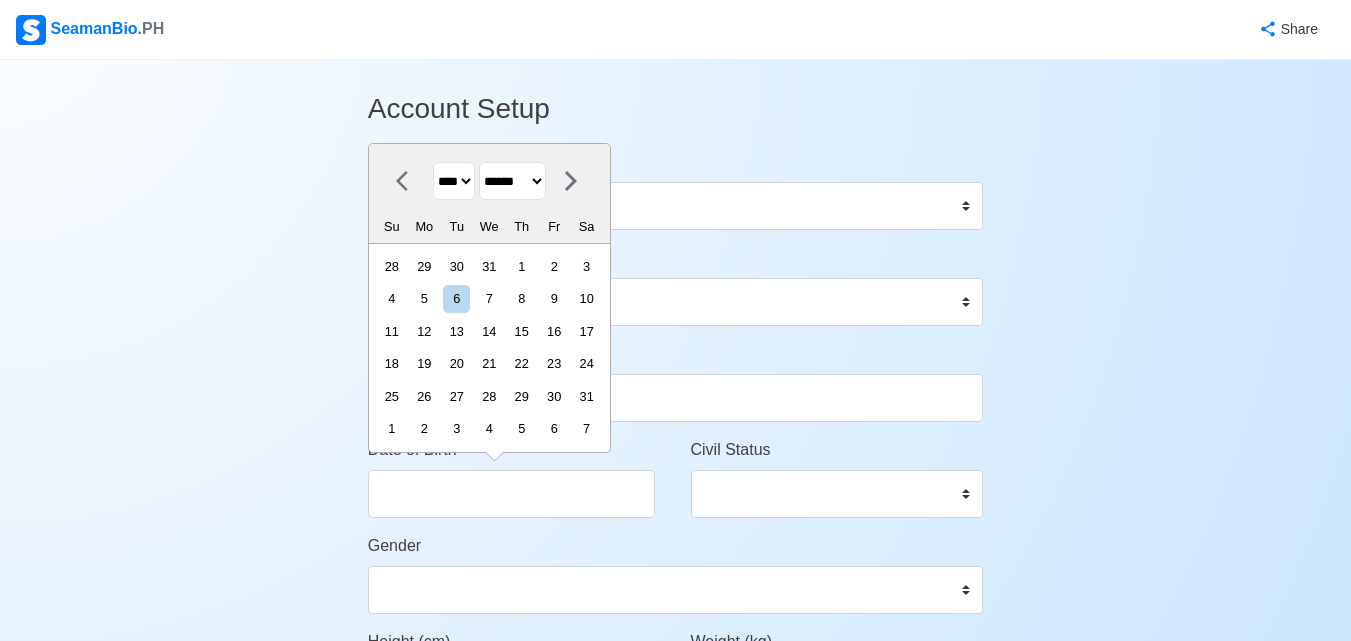 click on "19" at bounding box center (424, 363) 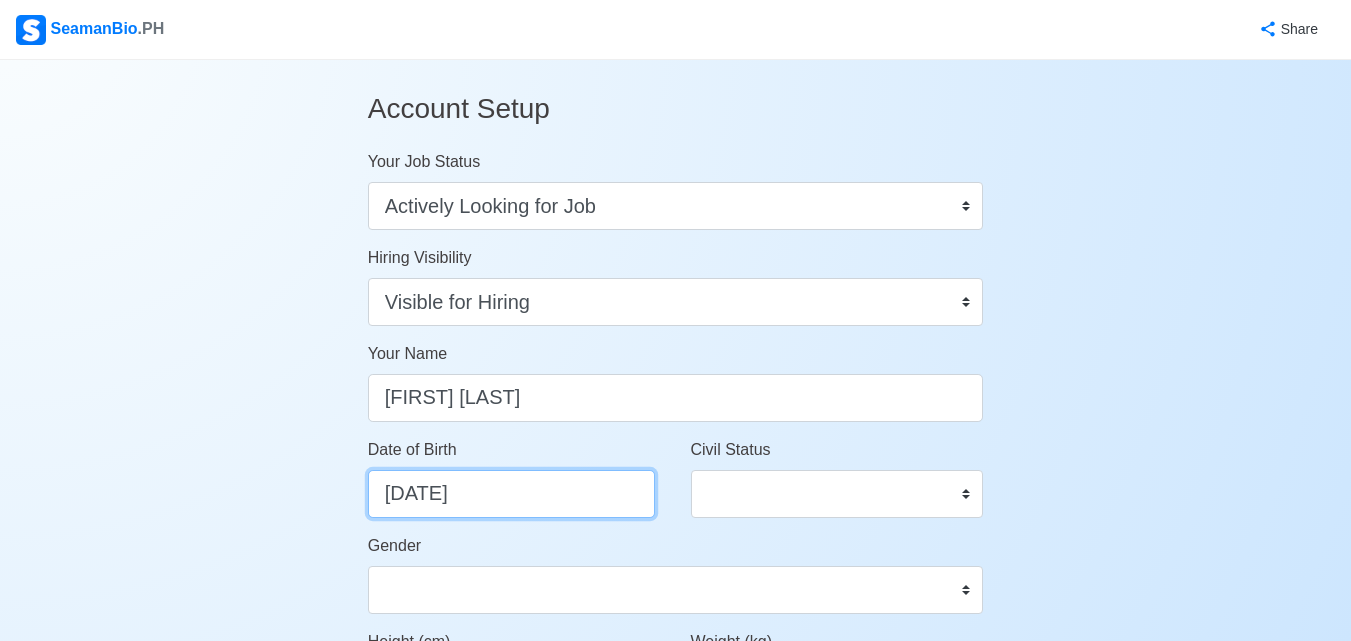 click on "[DATE]" at bounding box center (511, 494) 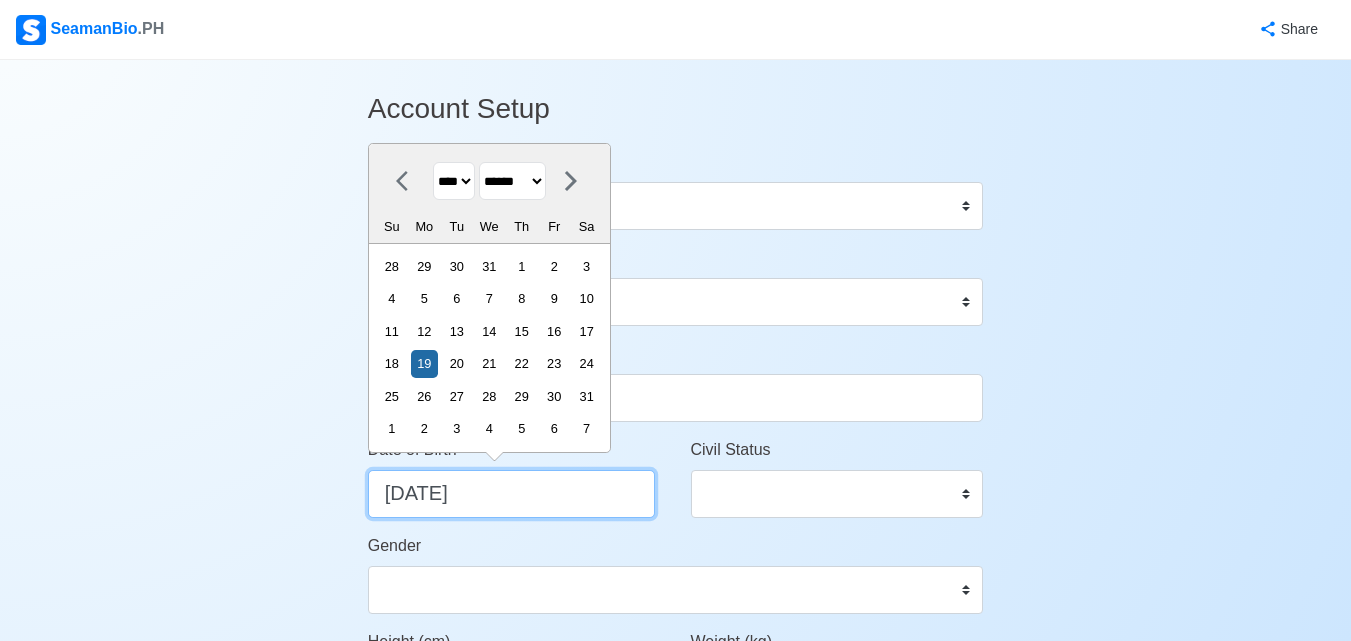 click on "[DATE]" at bounding box center [511, 494] 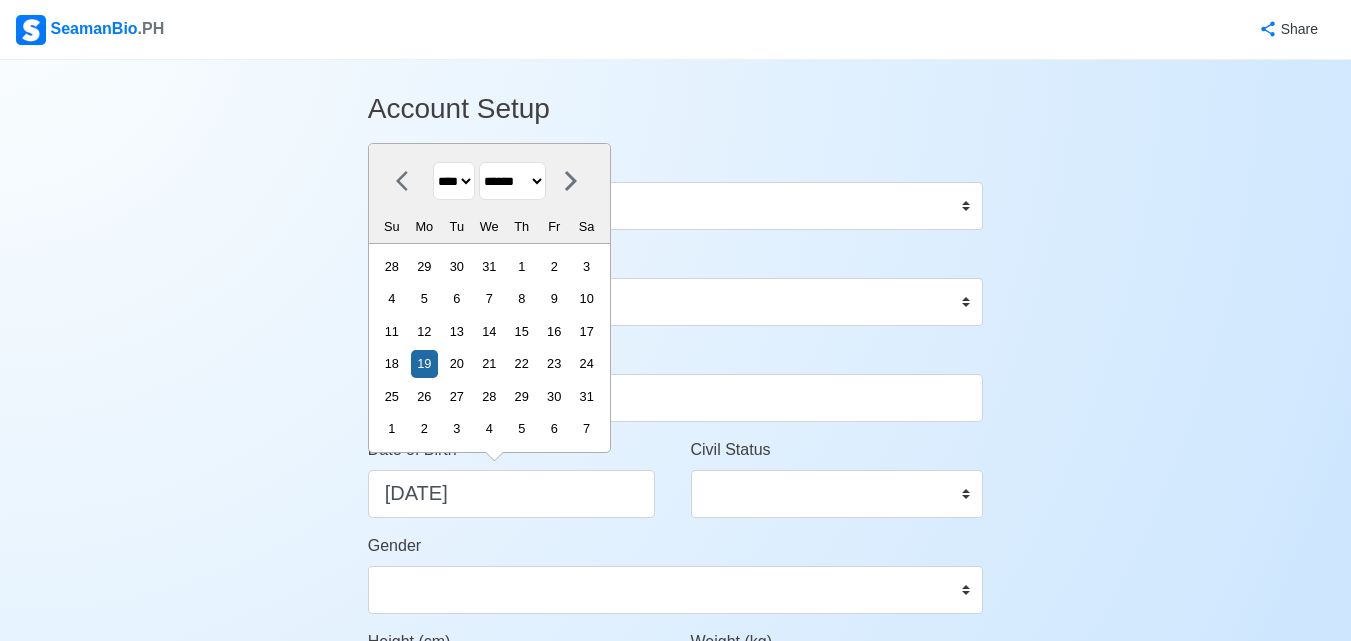 drag, startPoint x: 537, startPoint y: 153, endPoint x: 546, endPoint y: 170, distance: 19.235384 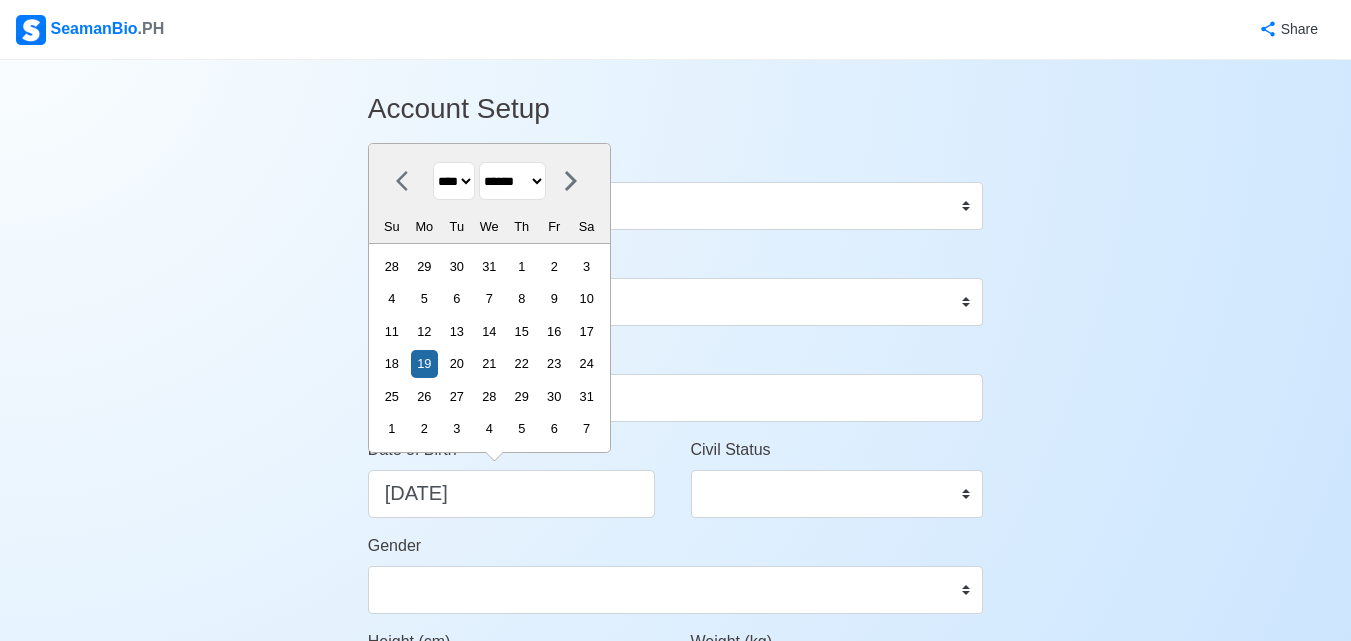 click on "******* ******** ***** ***** *** **** **** ****** ********* ******* ******** ********" at bounding box center (512, 181) 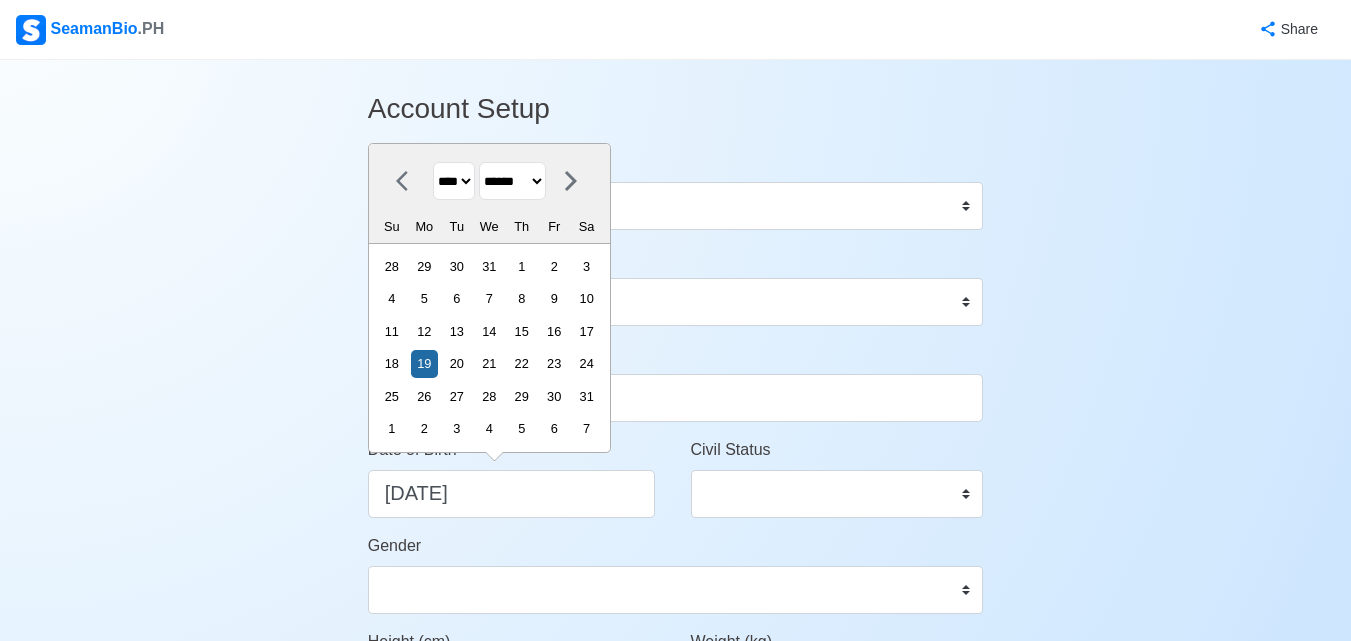 select on "*********" 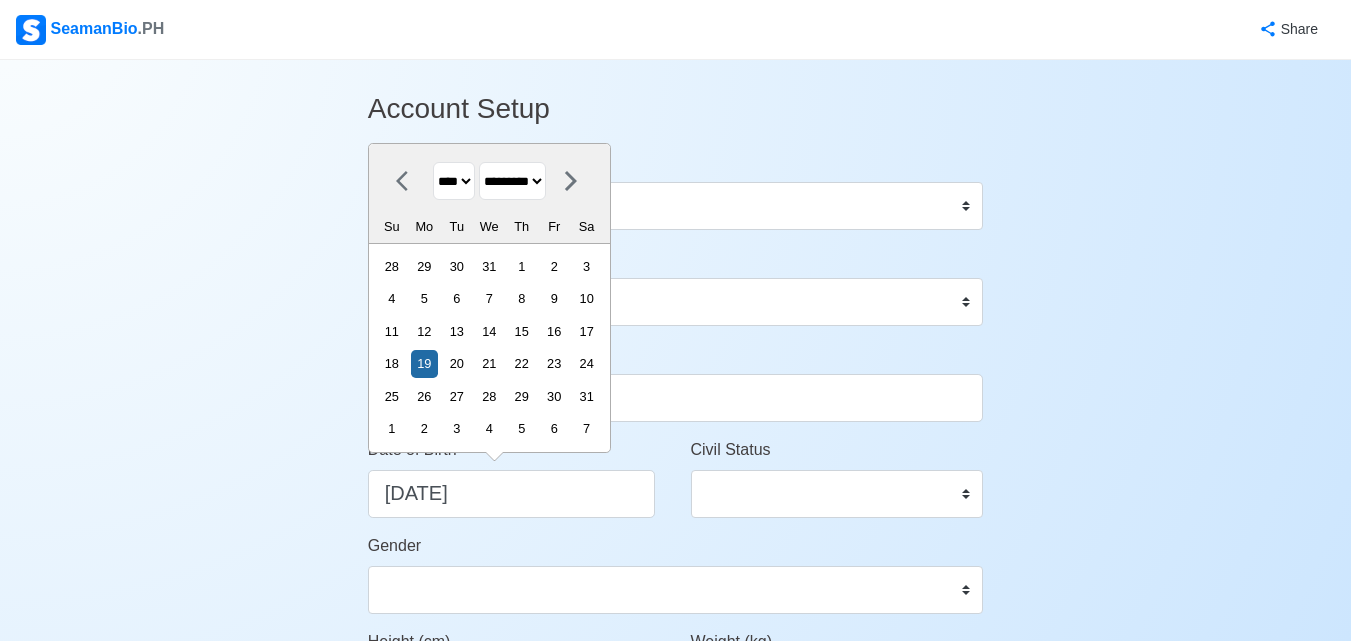 click on "******* ******** ***** ***** *** **** **** ****** ********* ******* ******** ********" at bounding box center (512, 181) 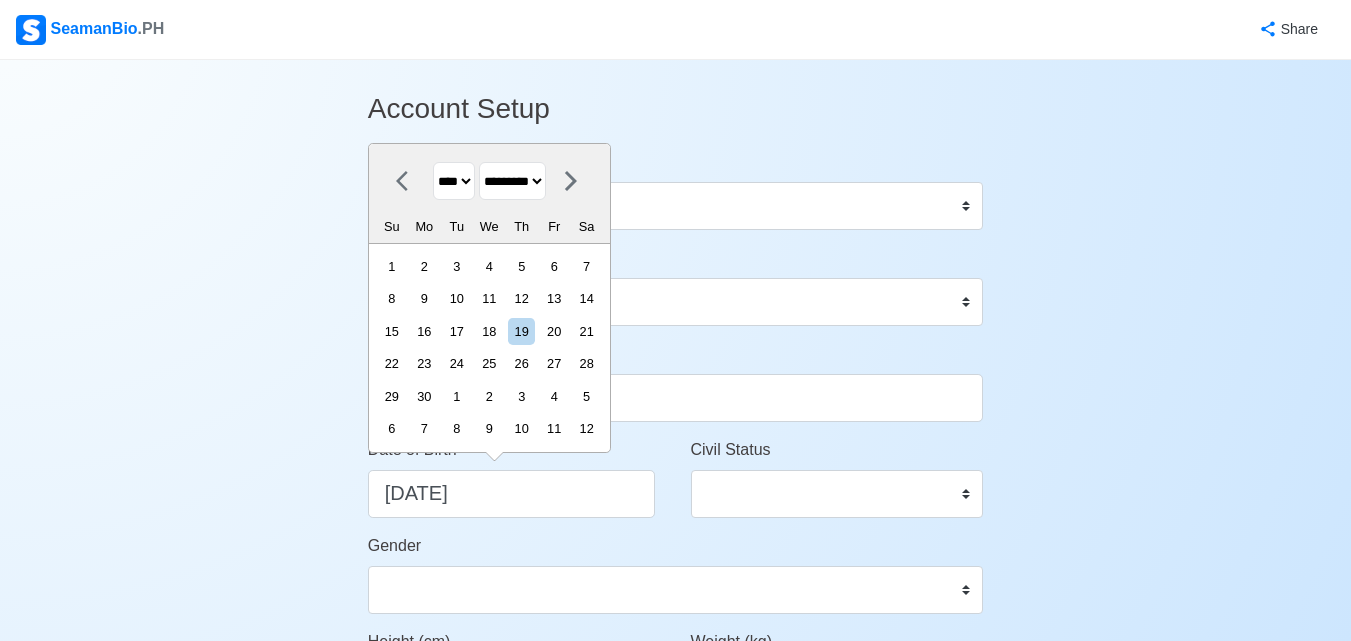 click on "23" at bounding box center (424, 363) 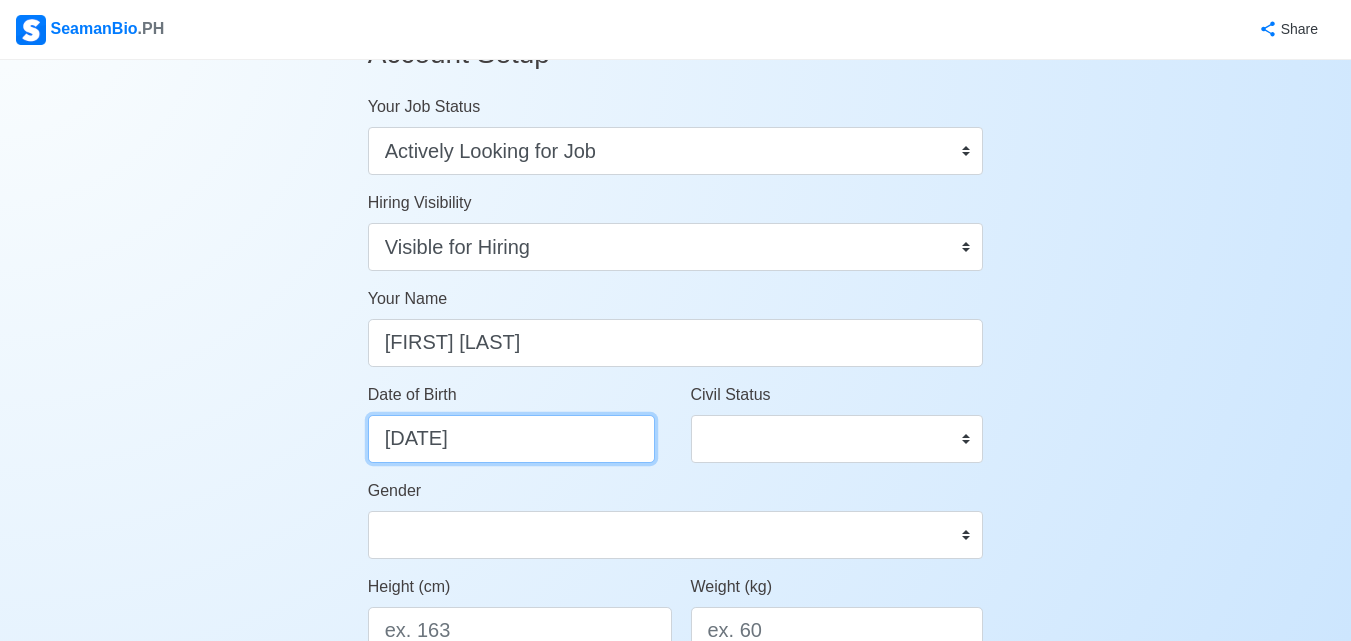 scroll, scrollTop: 100, scrollLeft: 0, axis: vertical 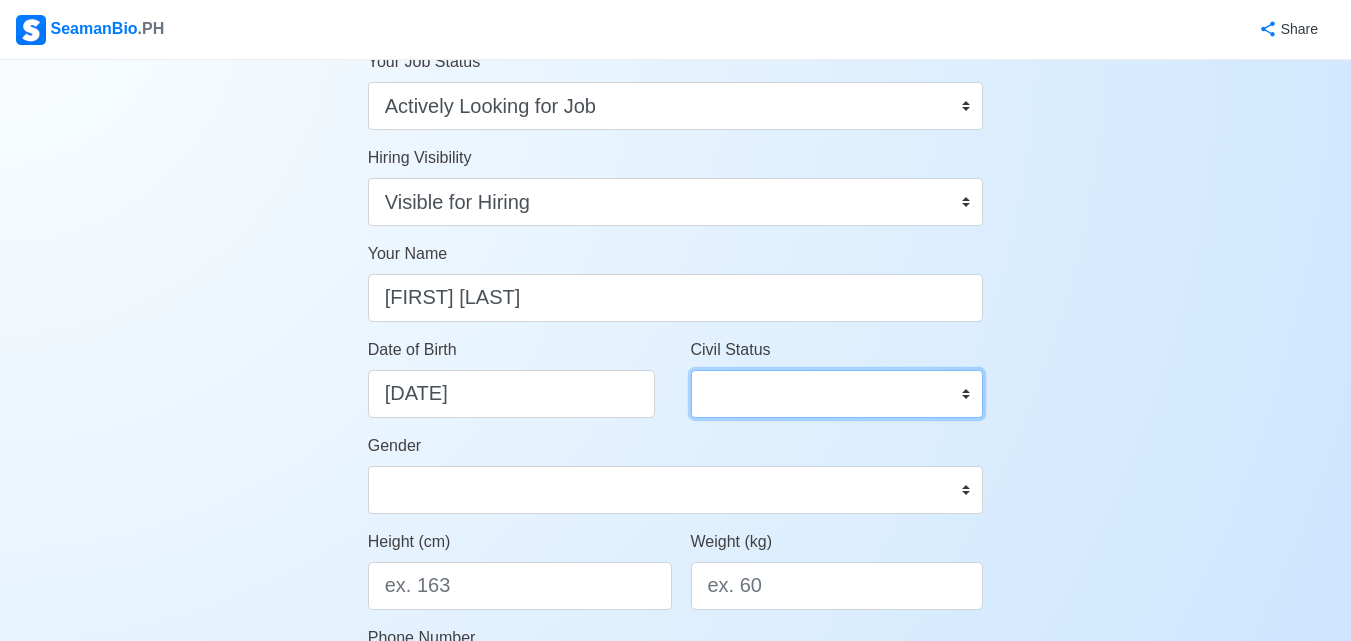click on "Single Married Widowed Separated" at bounding box center [837, 394] 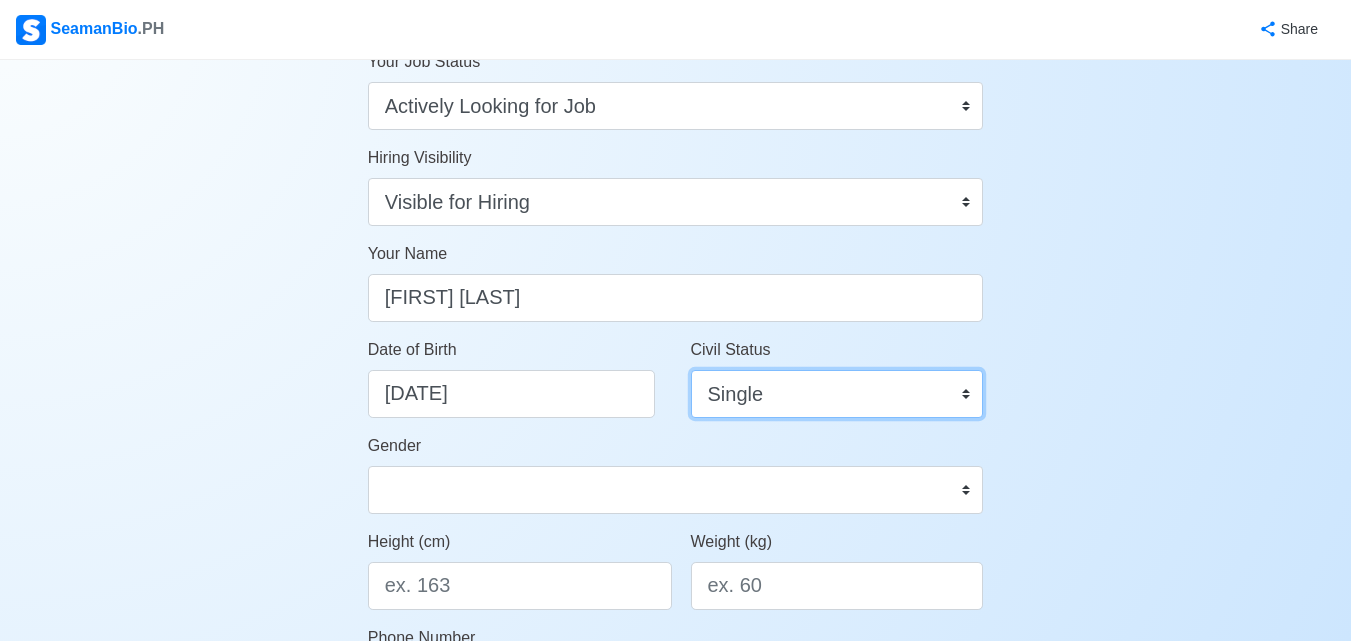 click on "Single Married Widowed Separated" at bounding box center [837, 394] 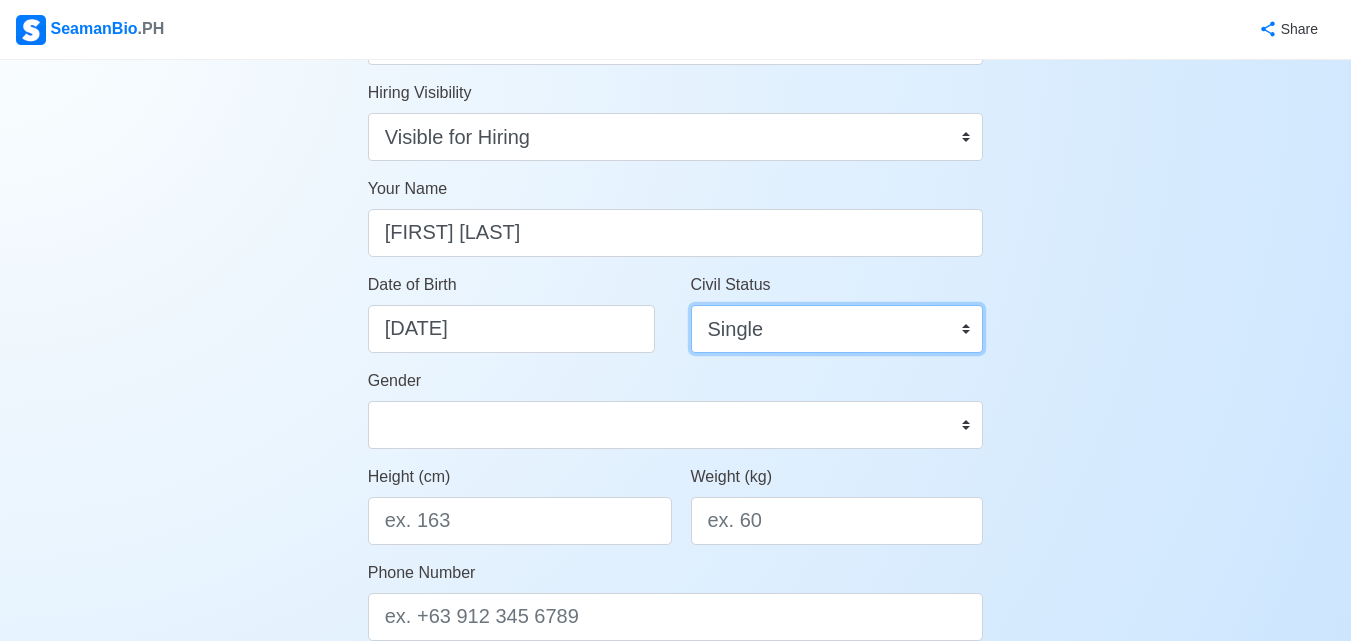 scroll, scrollTop: 200, scrollLeft: 0, axis: vertical 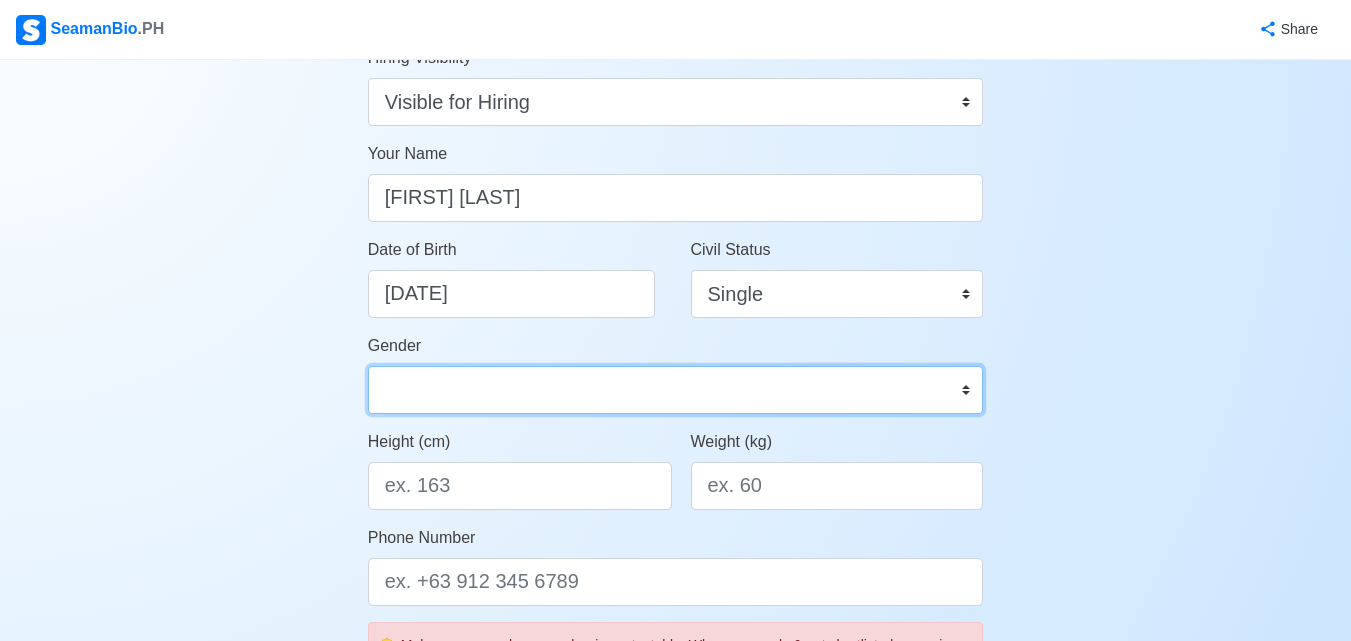 click on "[GENDER] [GENDER]" at bounding box center (676, 390) 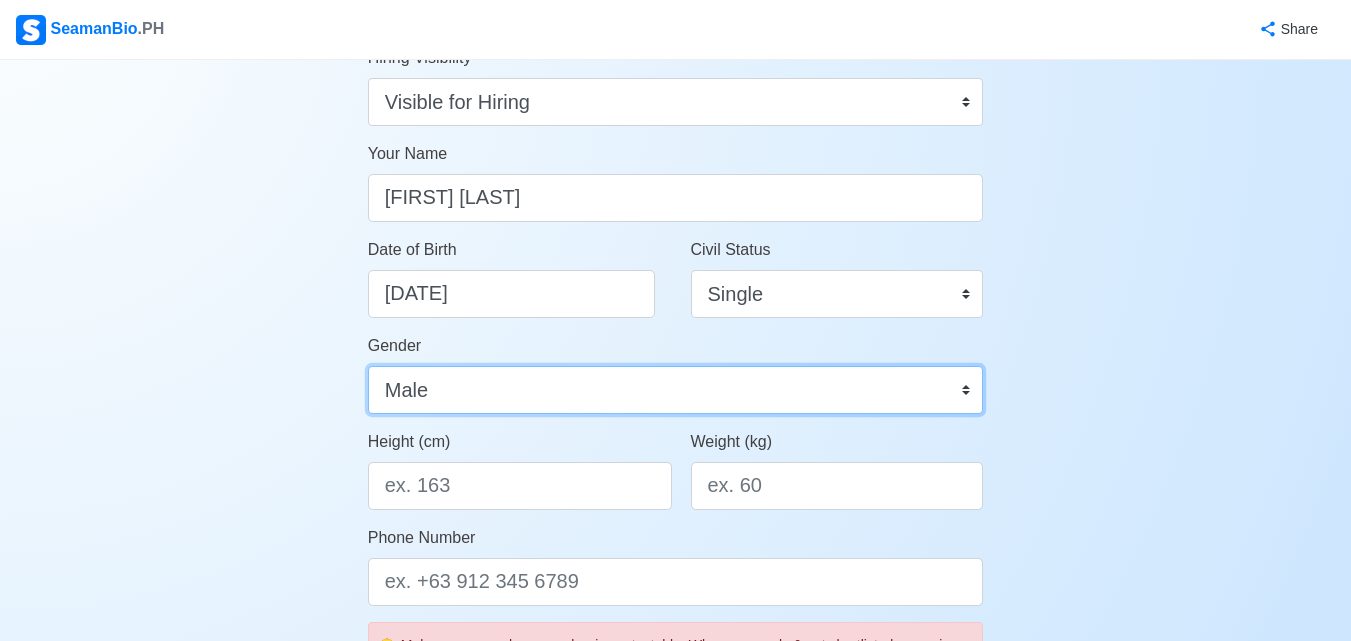 click on "[GENDER] [GENDER]" at bounding box center [676, 390] 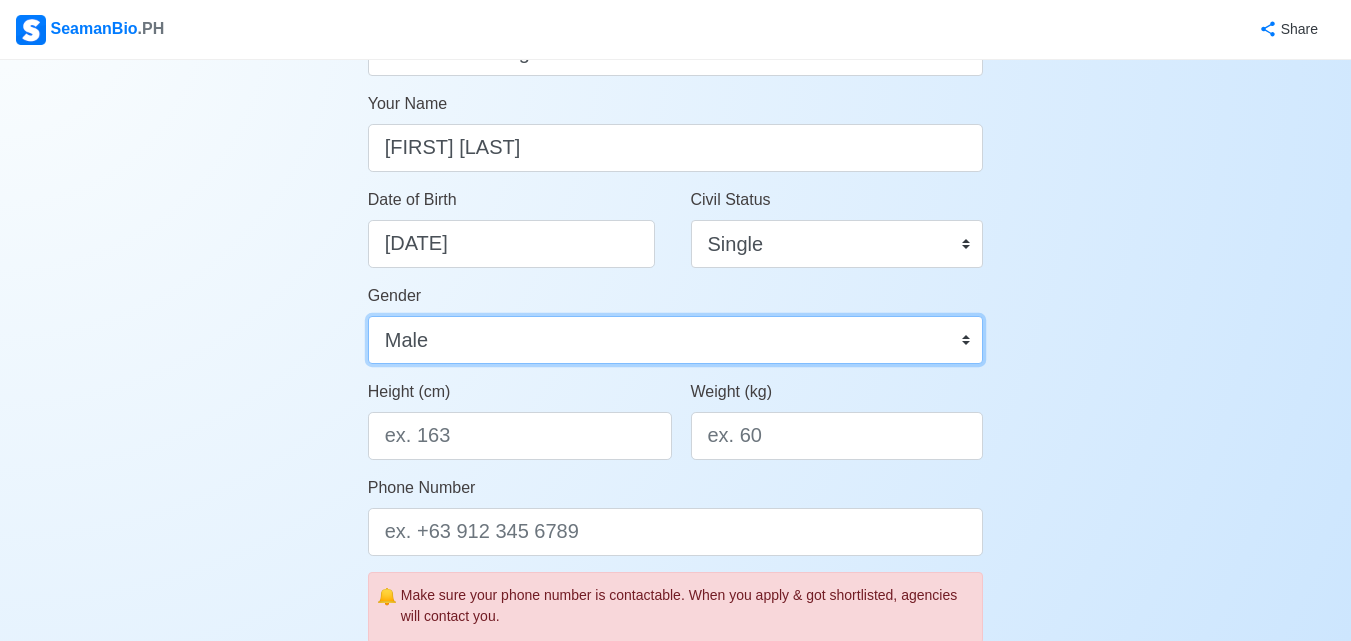 scroll, scrollTop: 300, scrollLeft: 0, axis: vertical 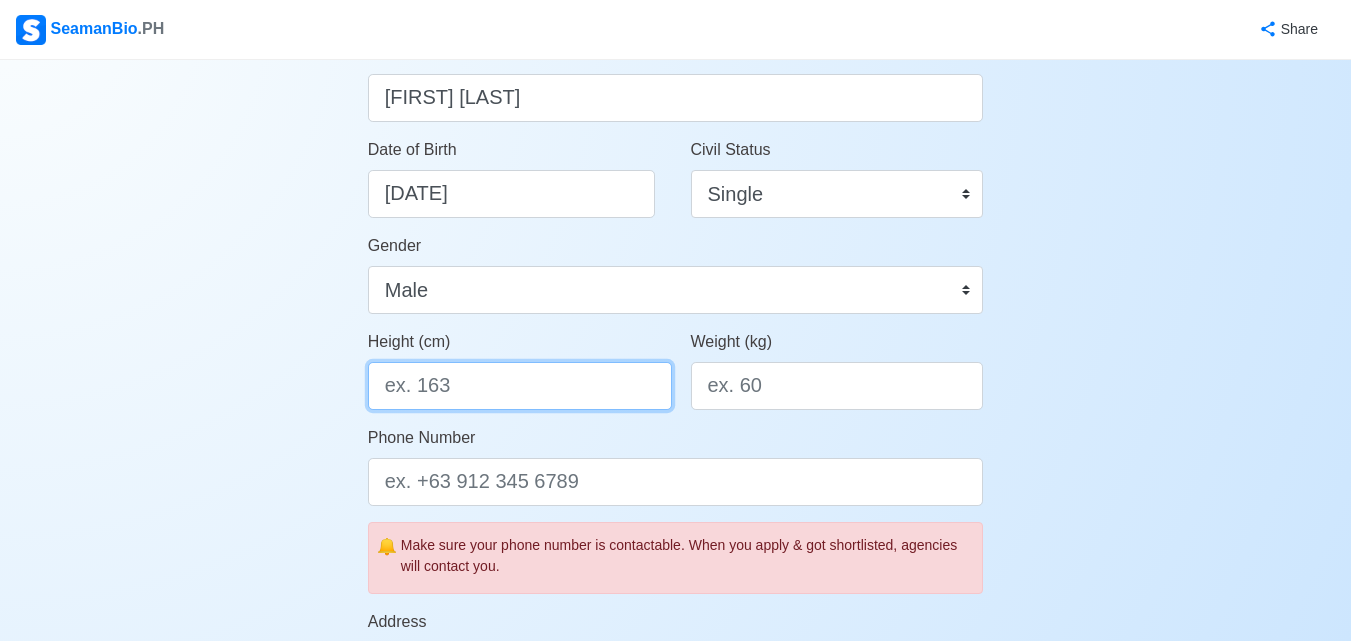 click on "Height (cm)" at bounding box center [520, 386] 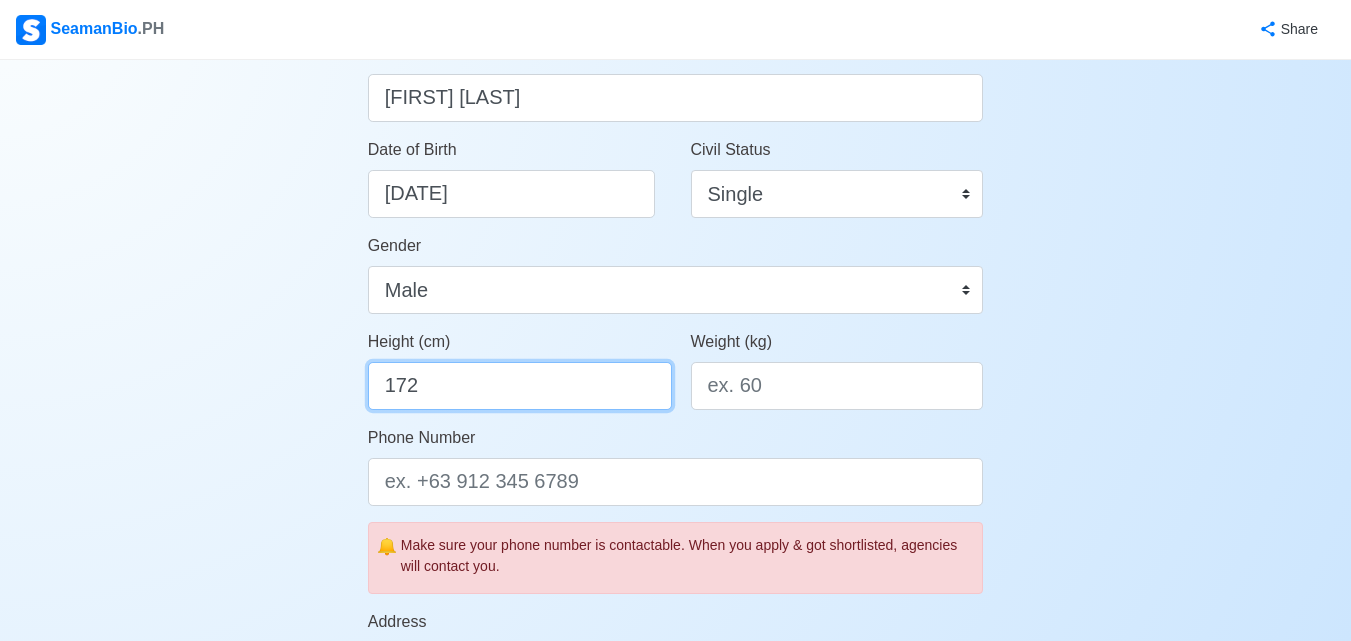 type on "172" 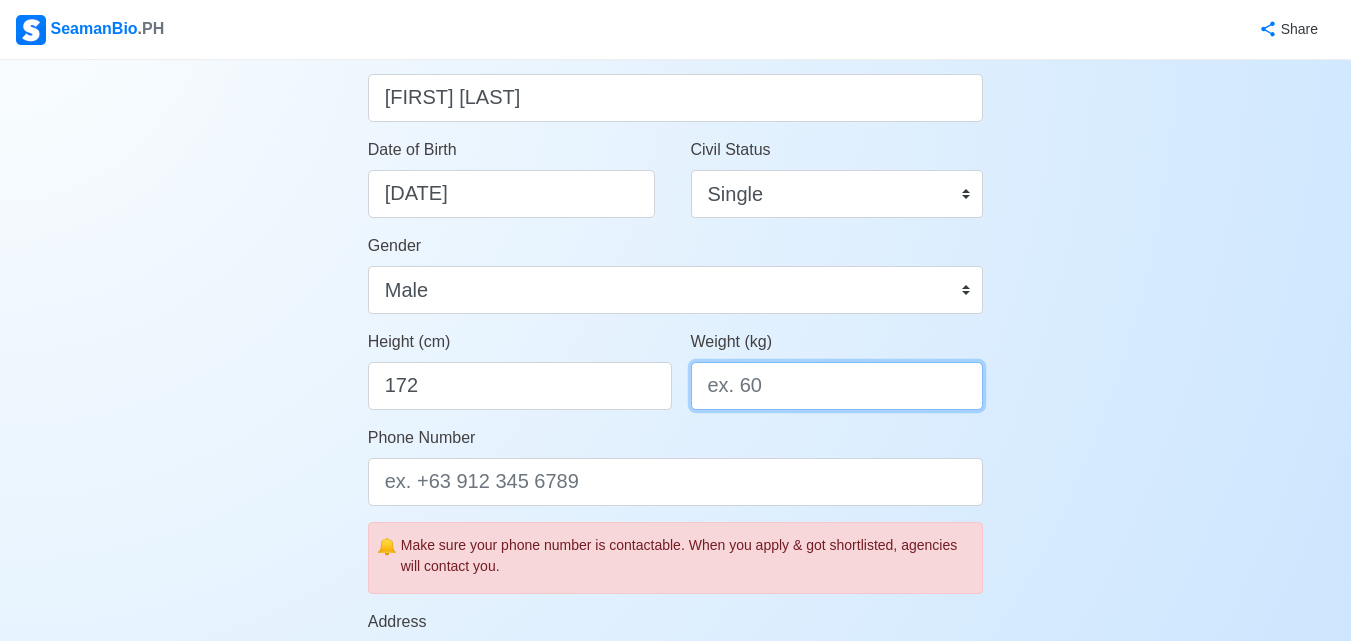 click on "Weight (kg)" at bounding box center (837, 386) 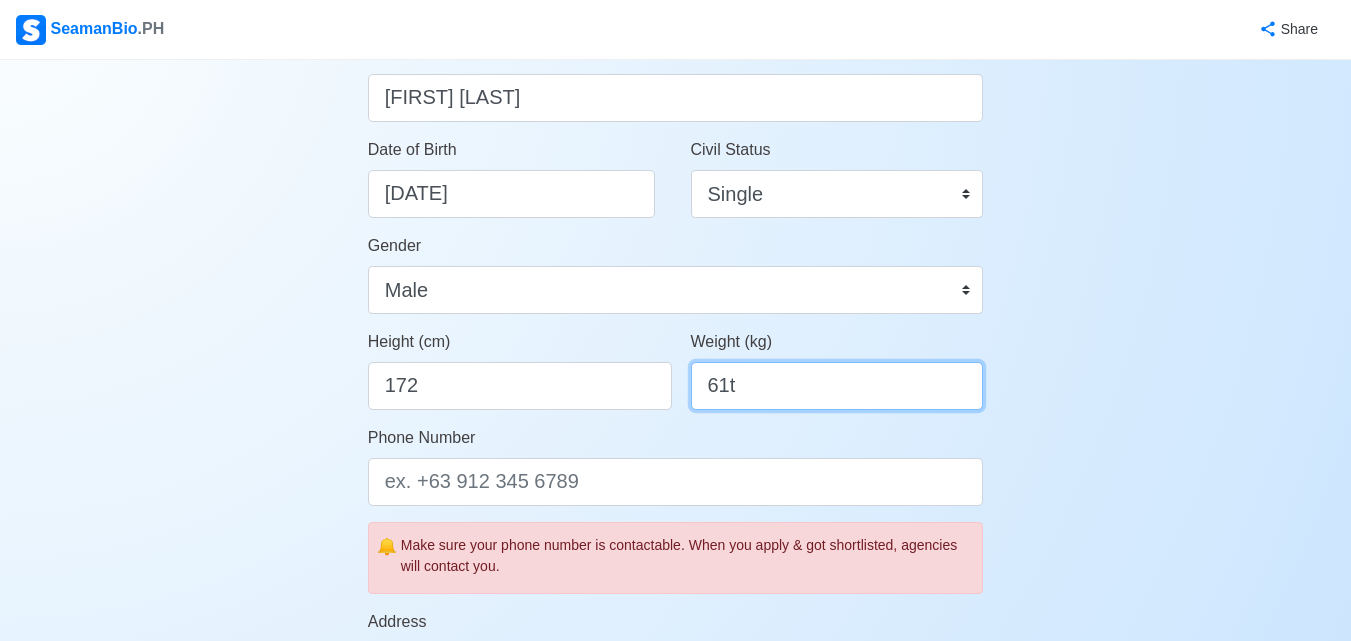 type on "61t" 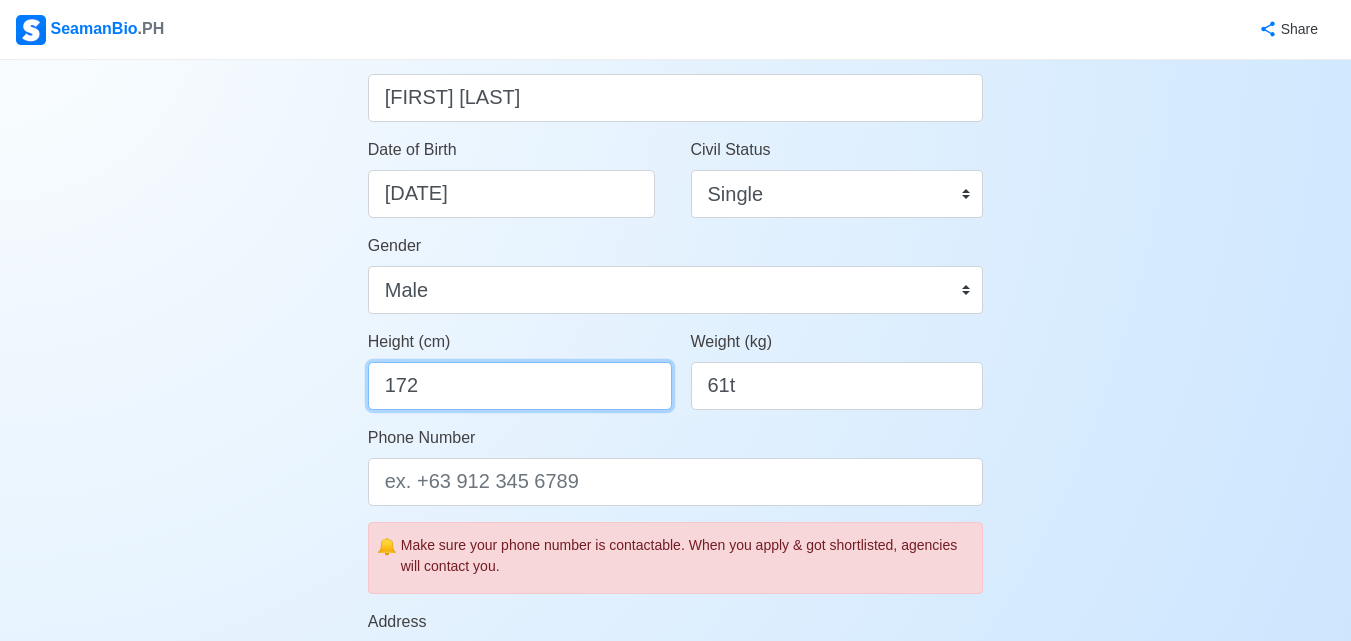 click on "172" at bounding box center [520, 386] 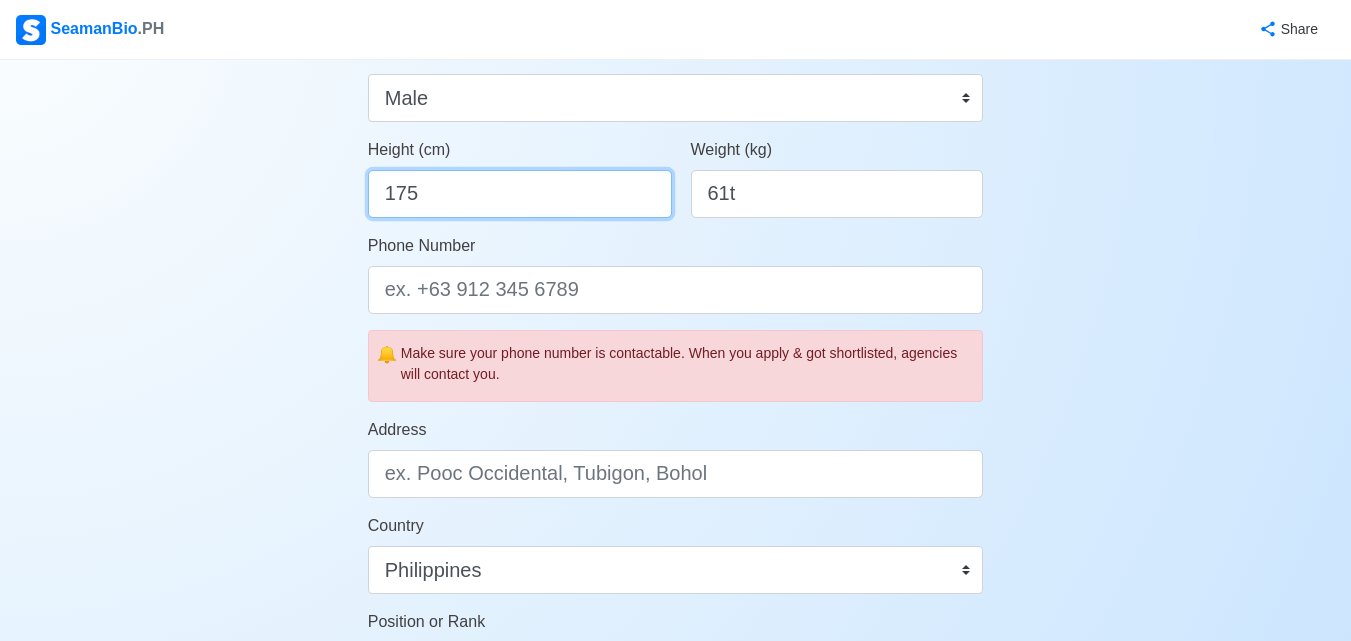 scroll, scrollTop: 500, scrollLeft: 0, axis: vertical 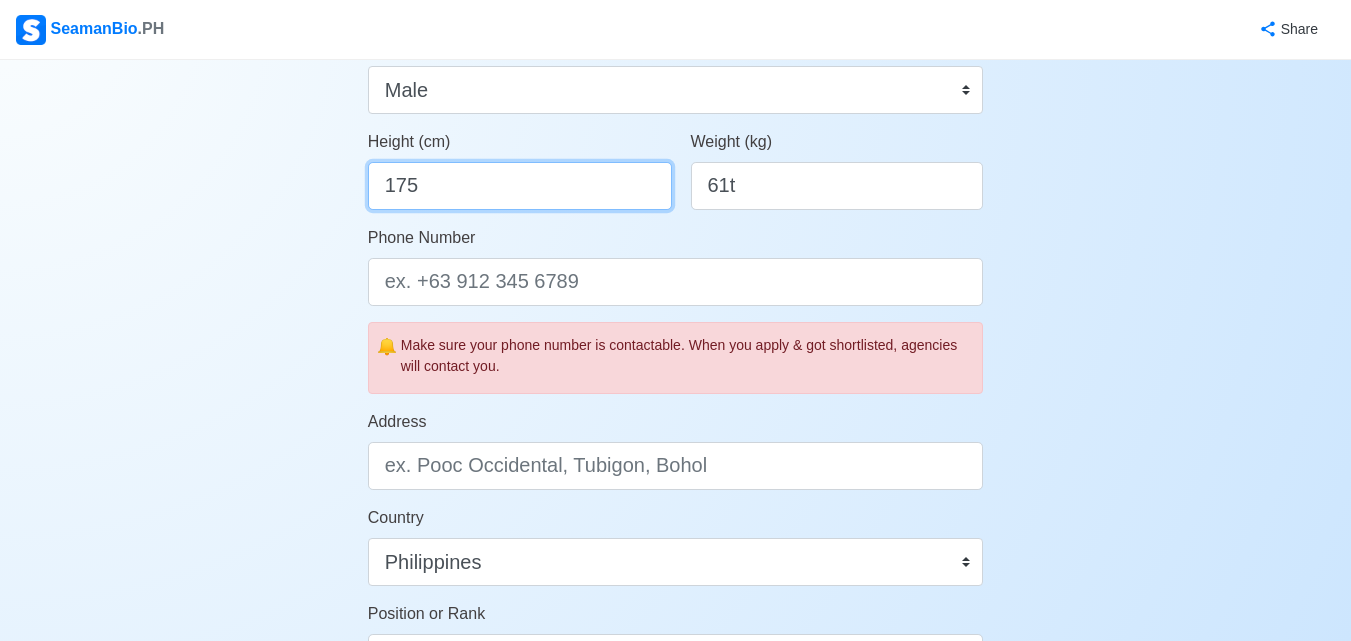 type on "175" 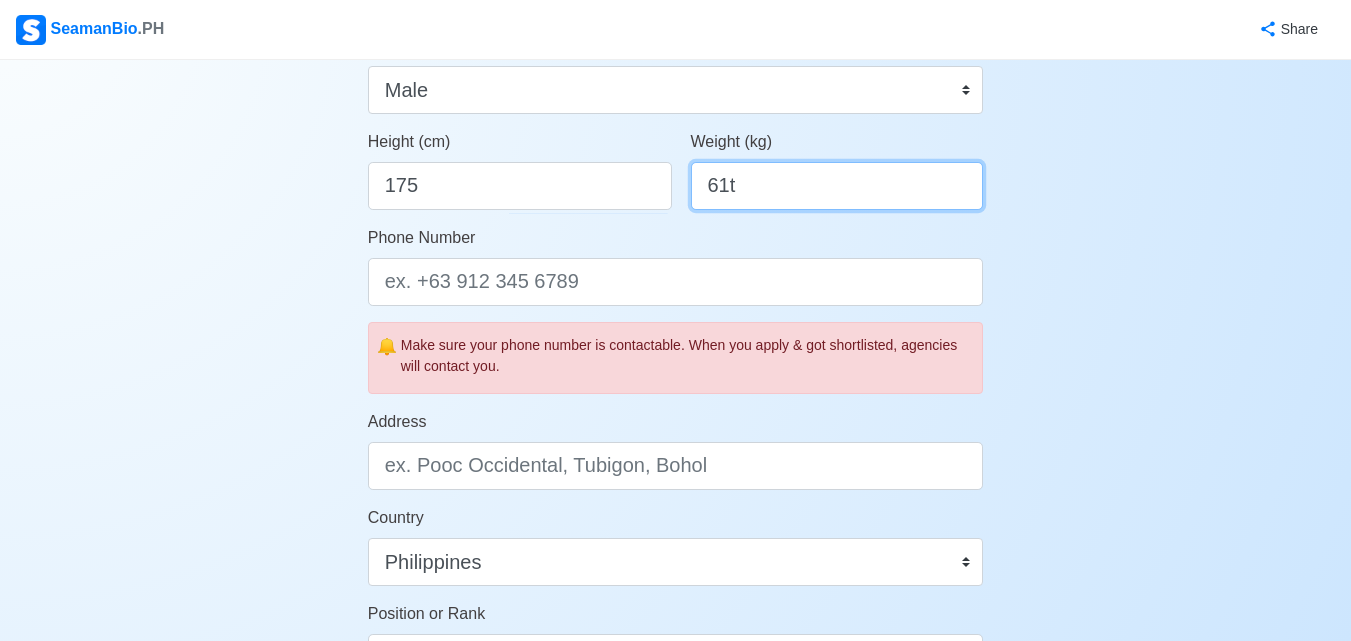 click on "61t" at bounding box center (837, 186) 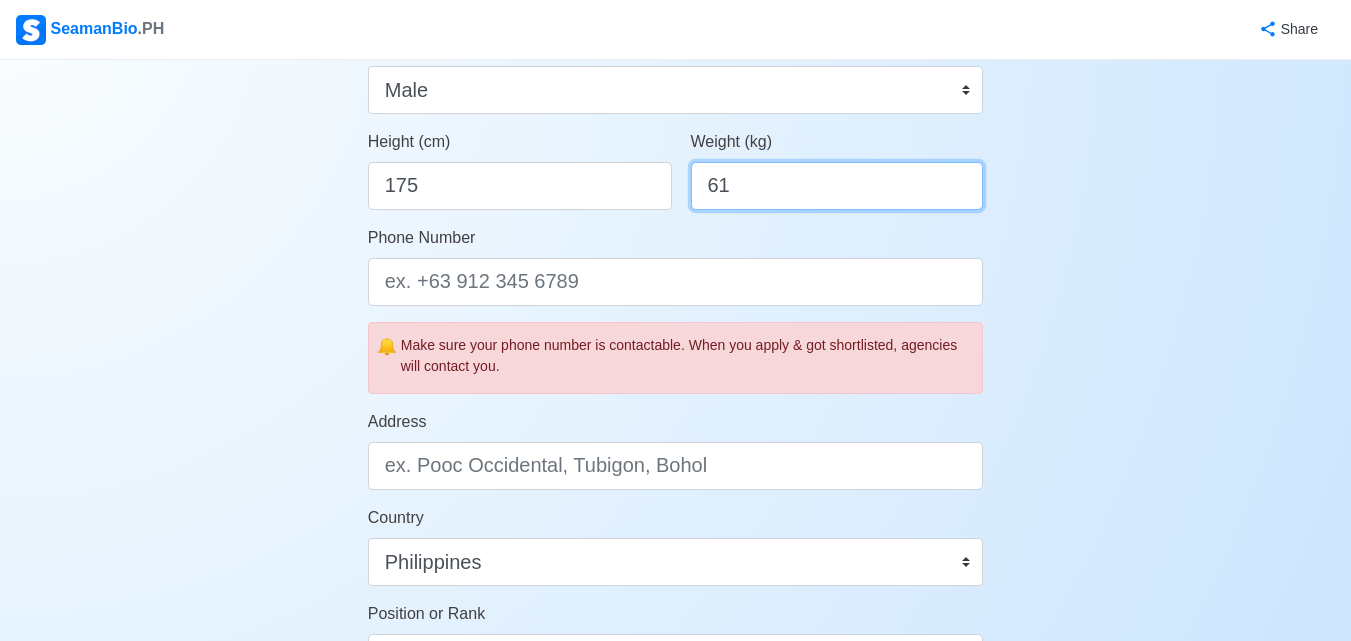 type on "61" 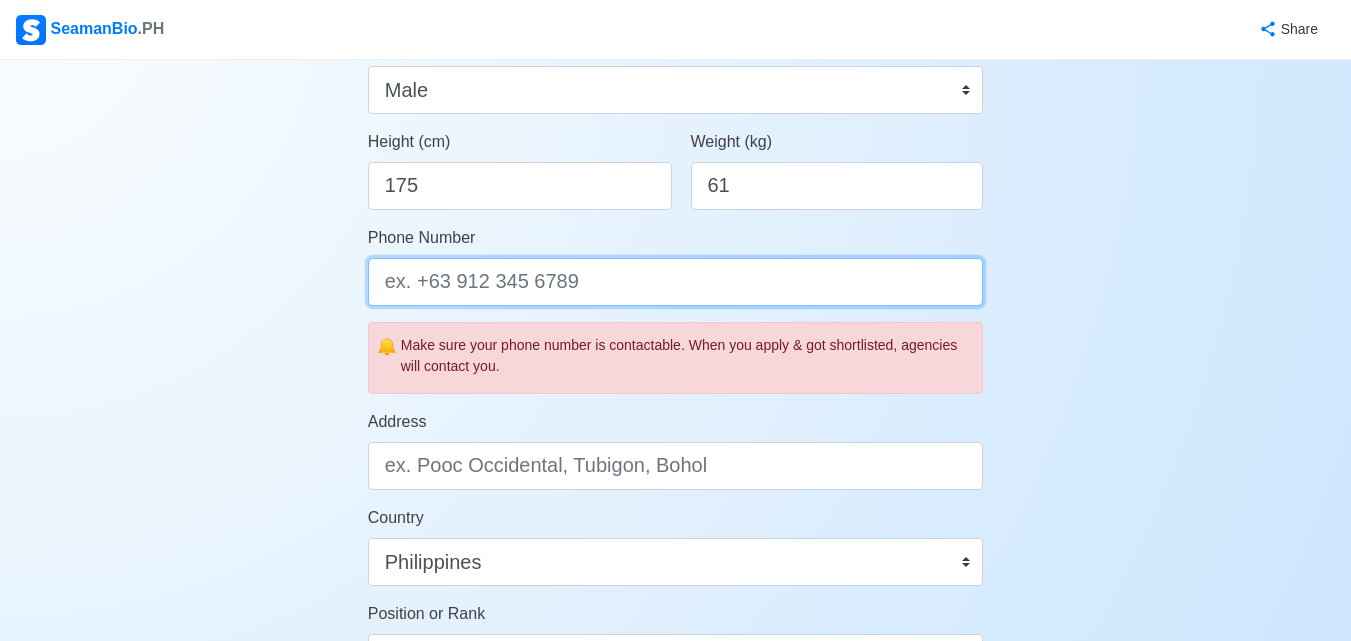 click on "Phone Number" at bounding box center (676, 282) 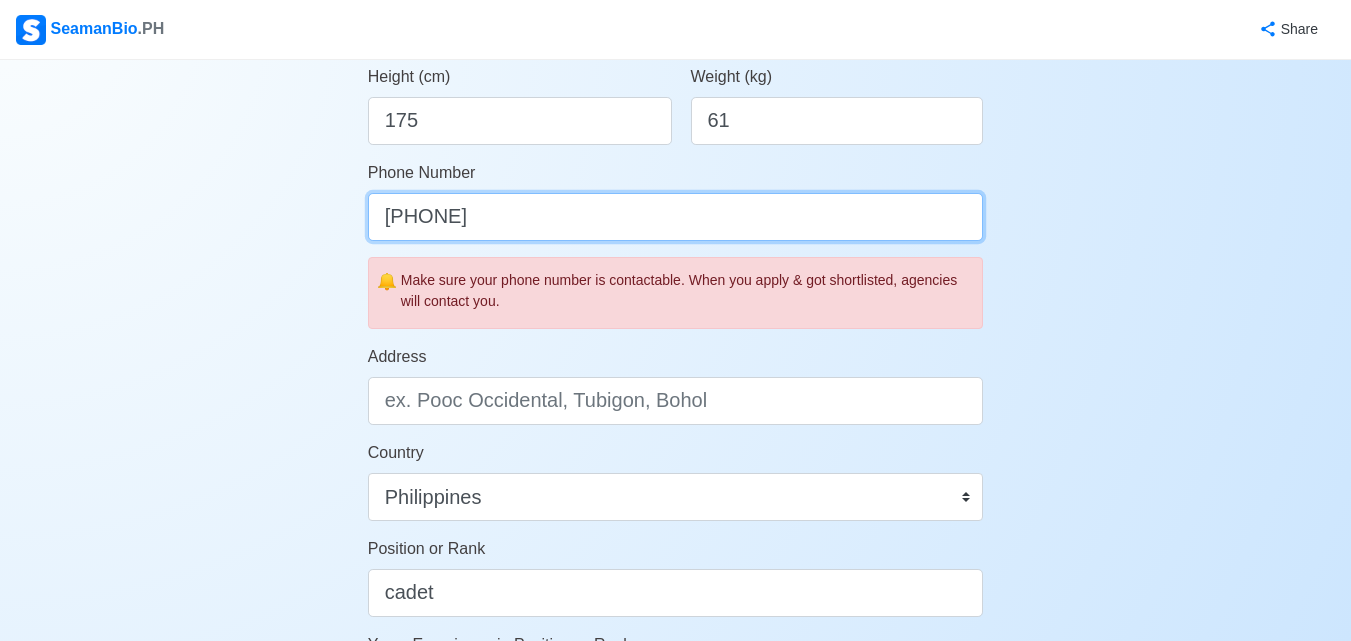 scroll, scrollTop: 600, scrollLeft: 0, axis: vertical 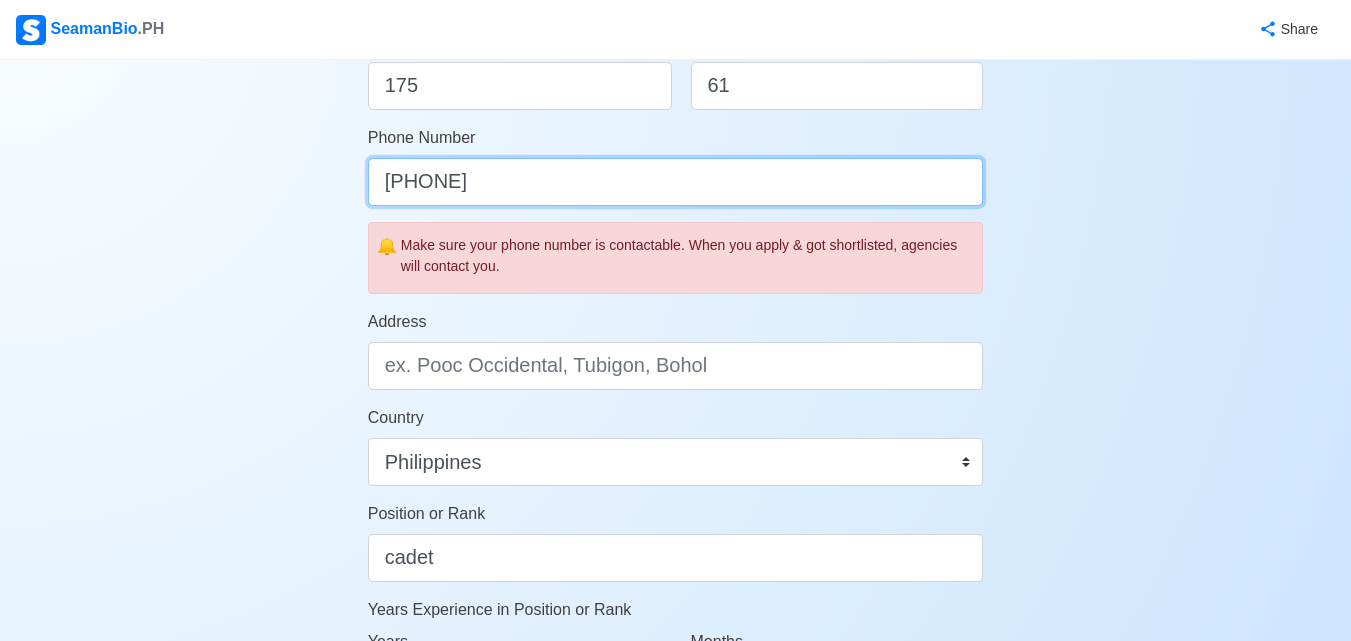 type on "[PHONE]" 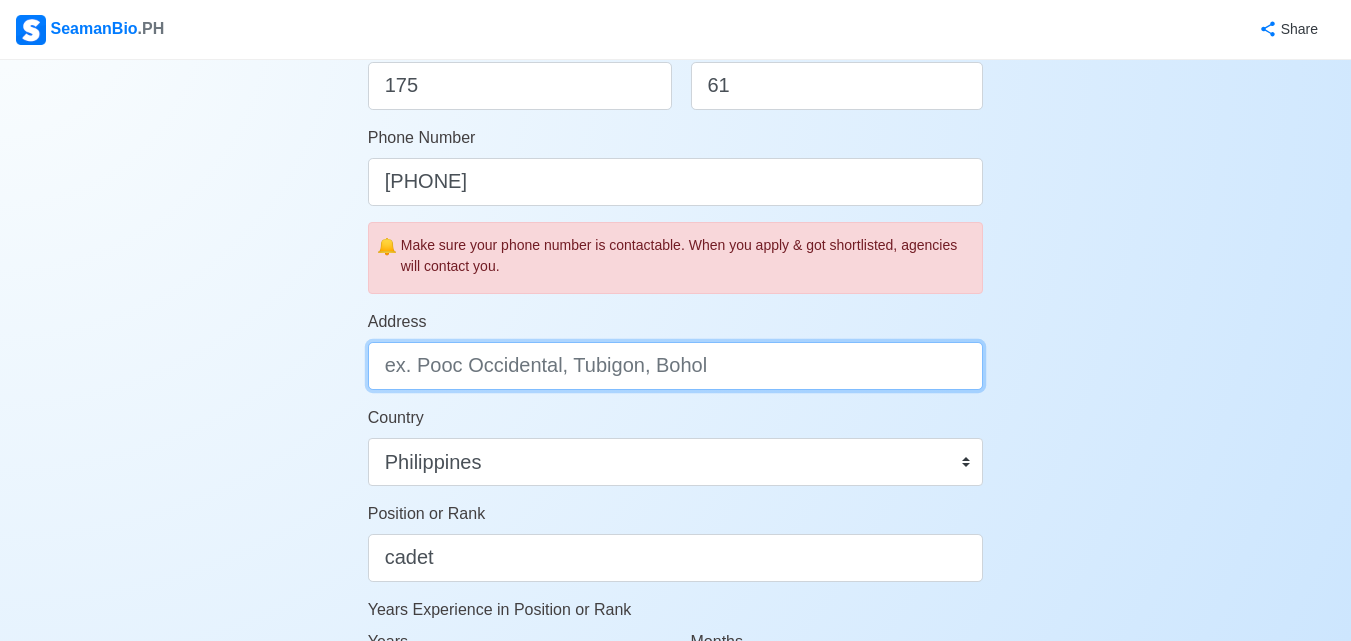 click on "Address" at bounding box center (676, 366) 